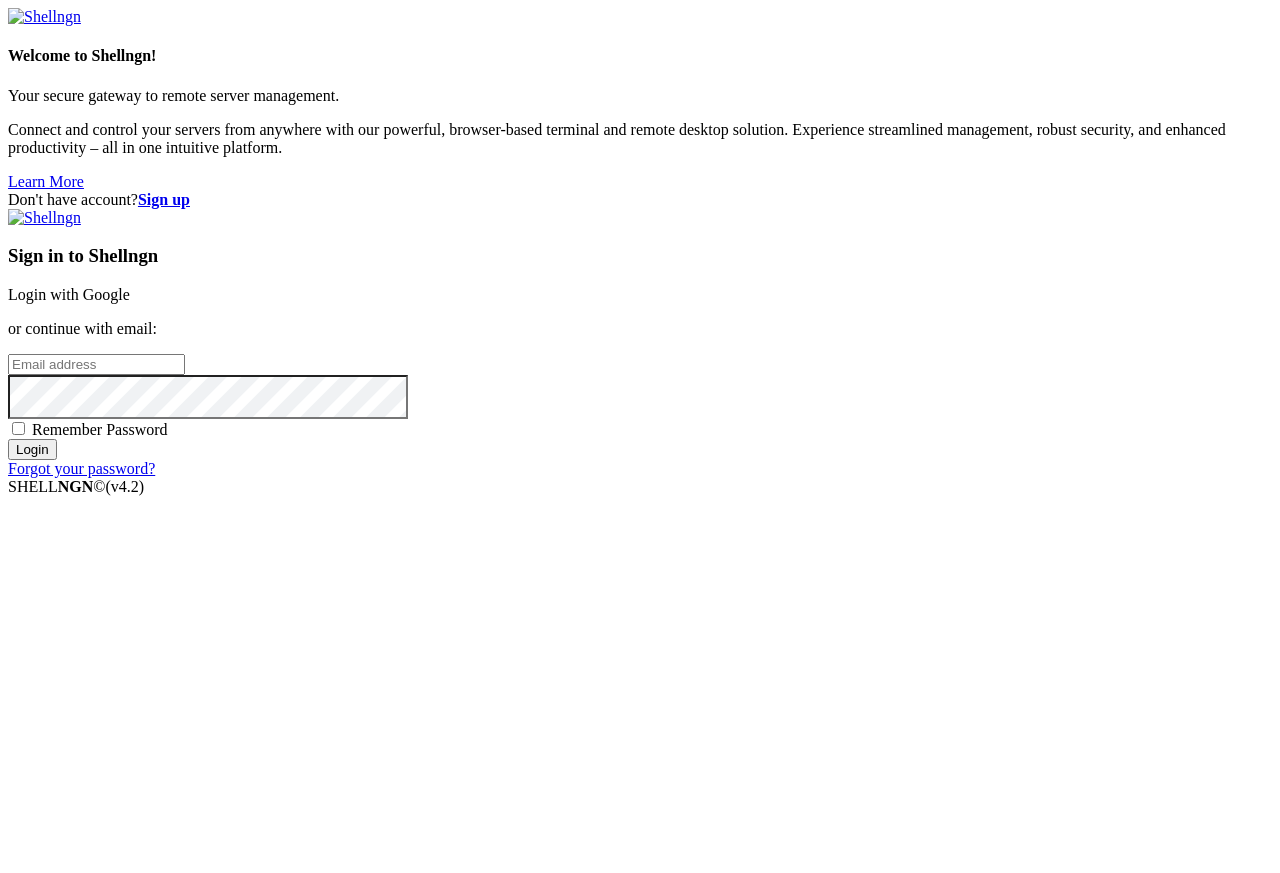 scroll, scrollTop: 0, scrollLeft: 0, axis: both 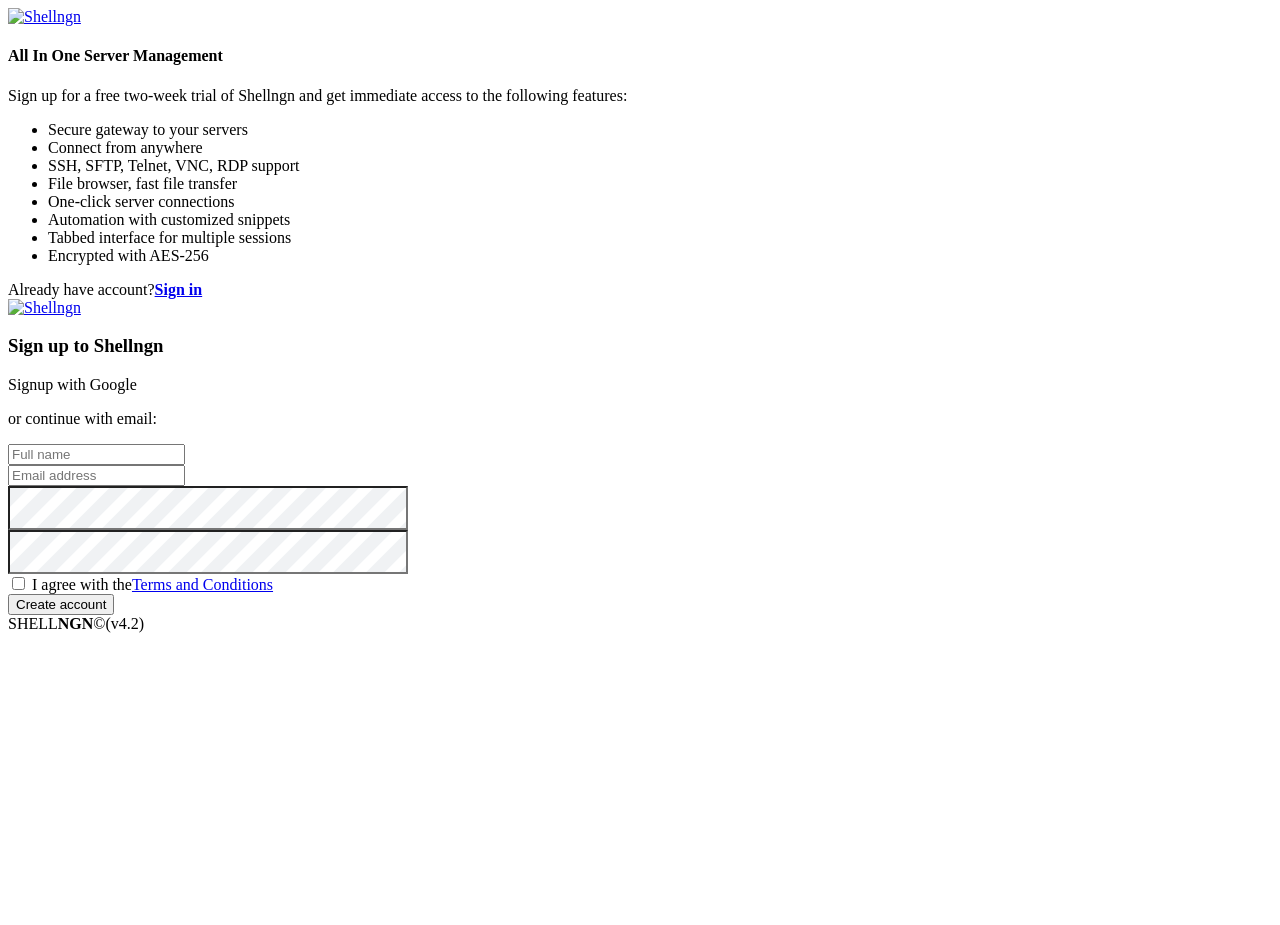 click on "Signup with Google" at bounding box center [72, 384] 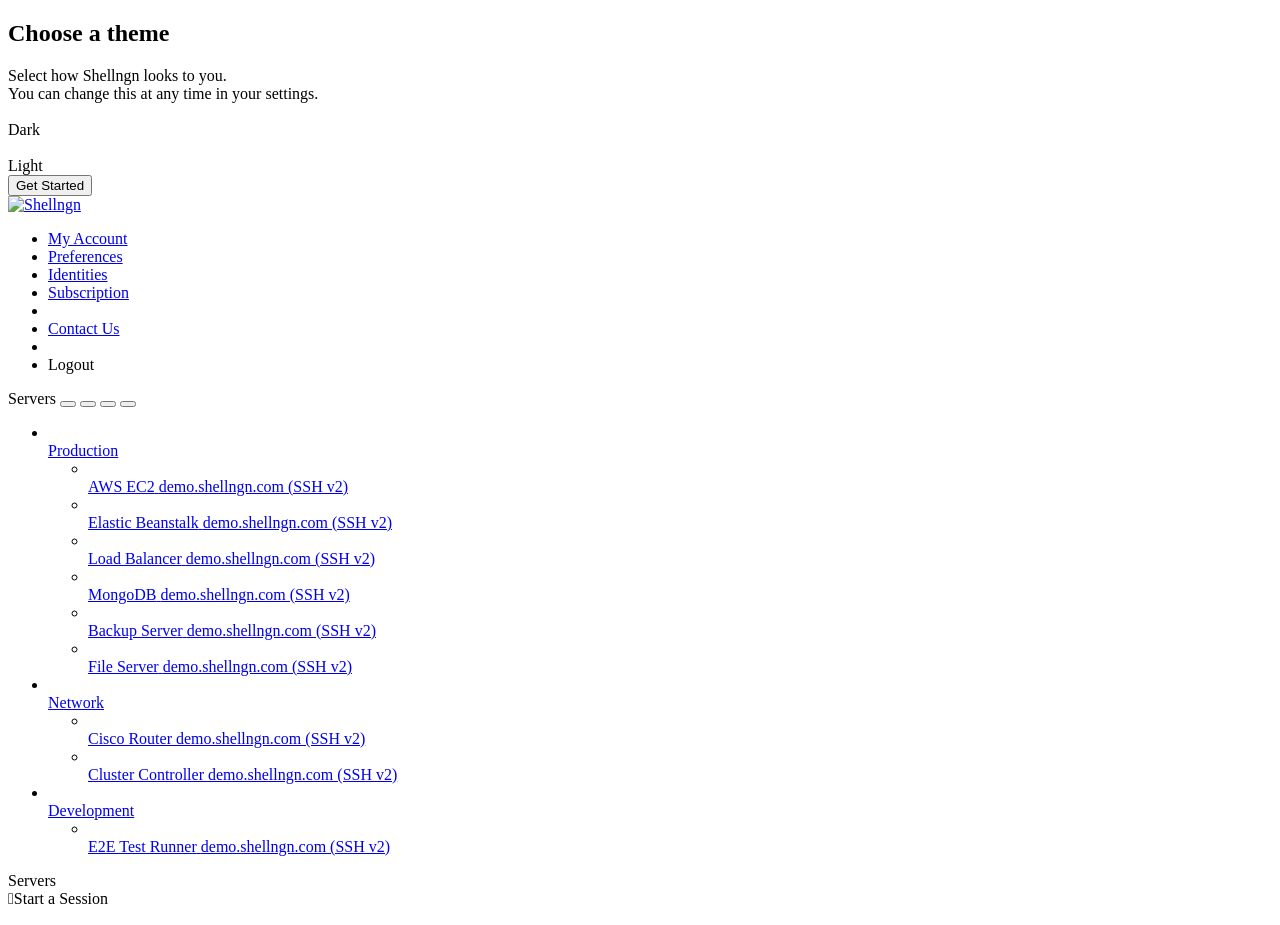 click at bounding box center [8, 117] 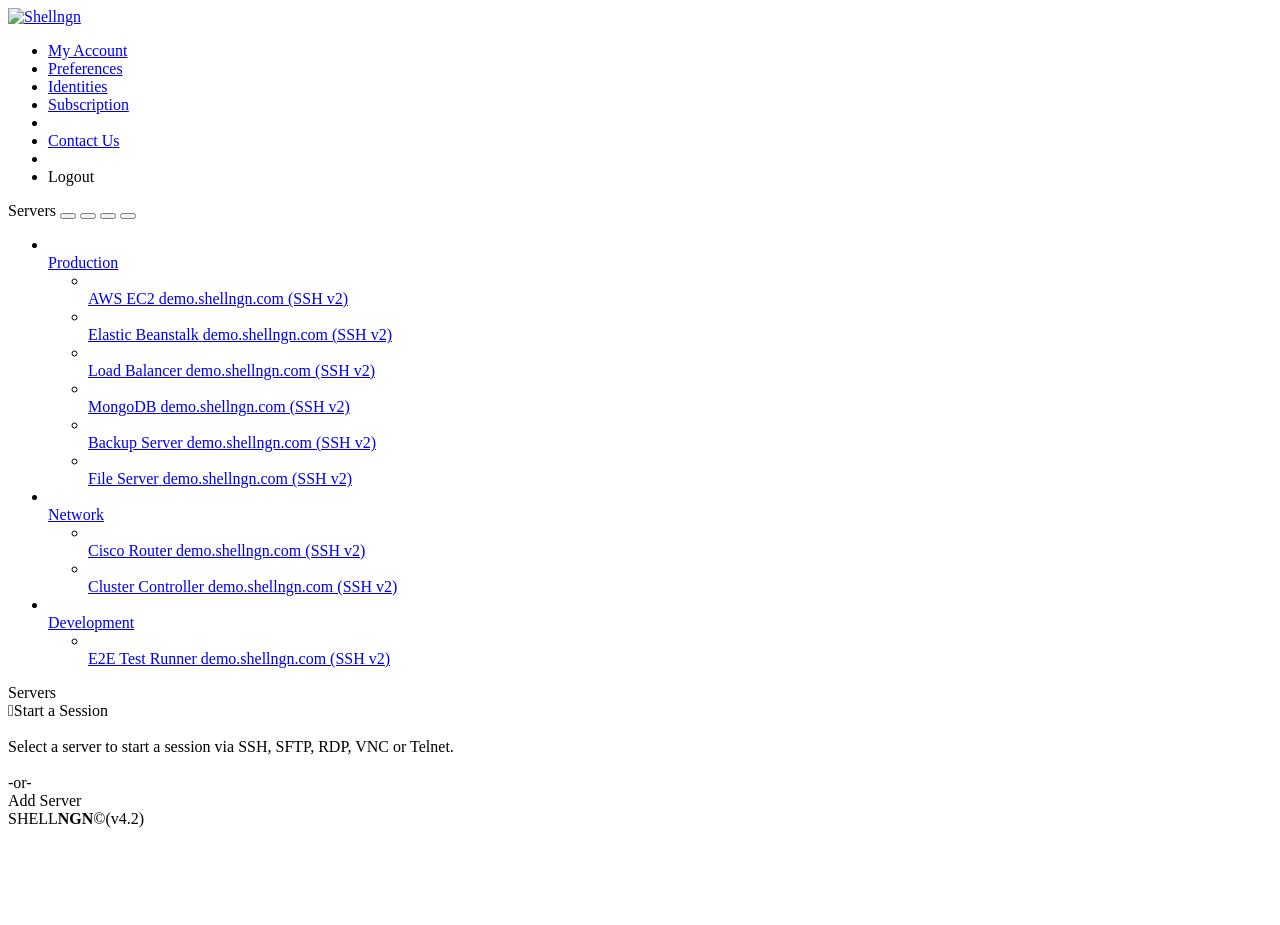click on "Add Server" at bounding box center (640, 801) 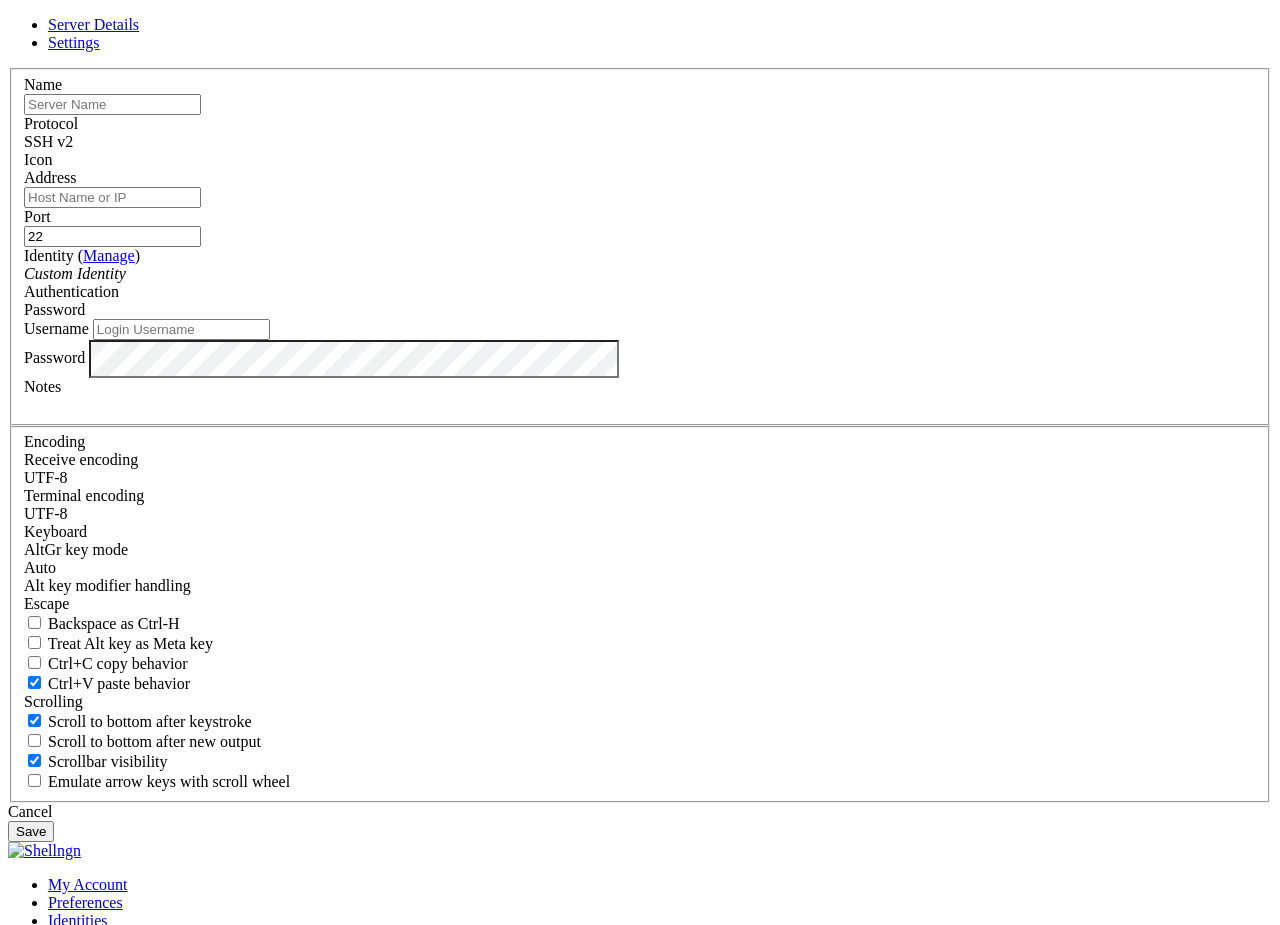 click on "Password" at bounding box center [640, 310] 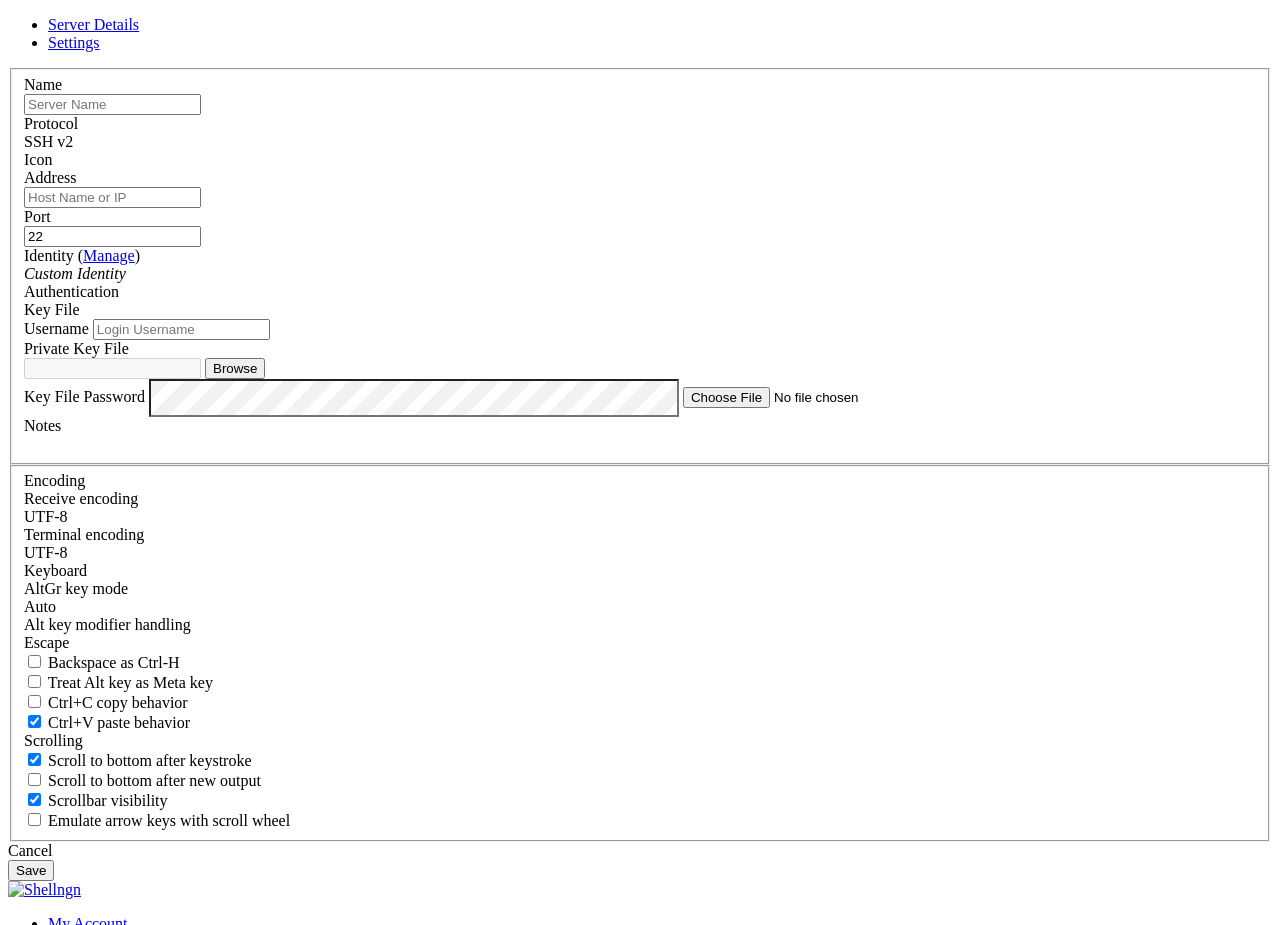 click on "Save" at bounding box center [31, 870] 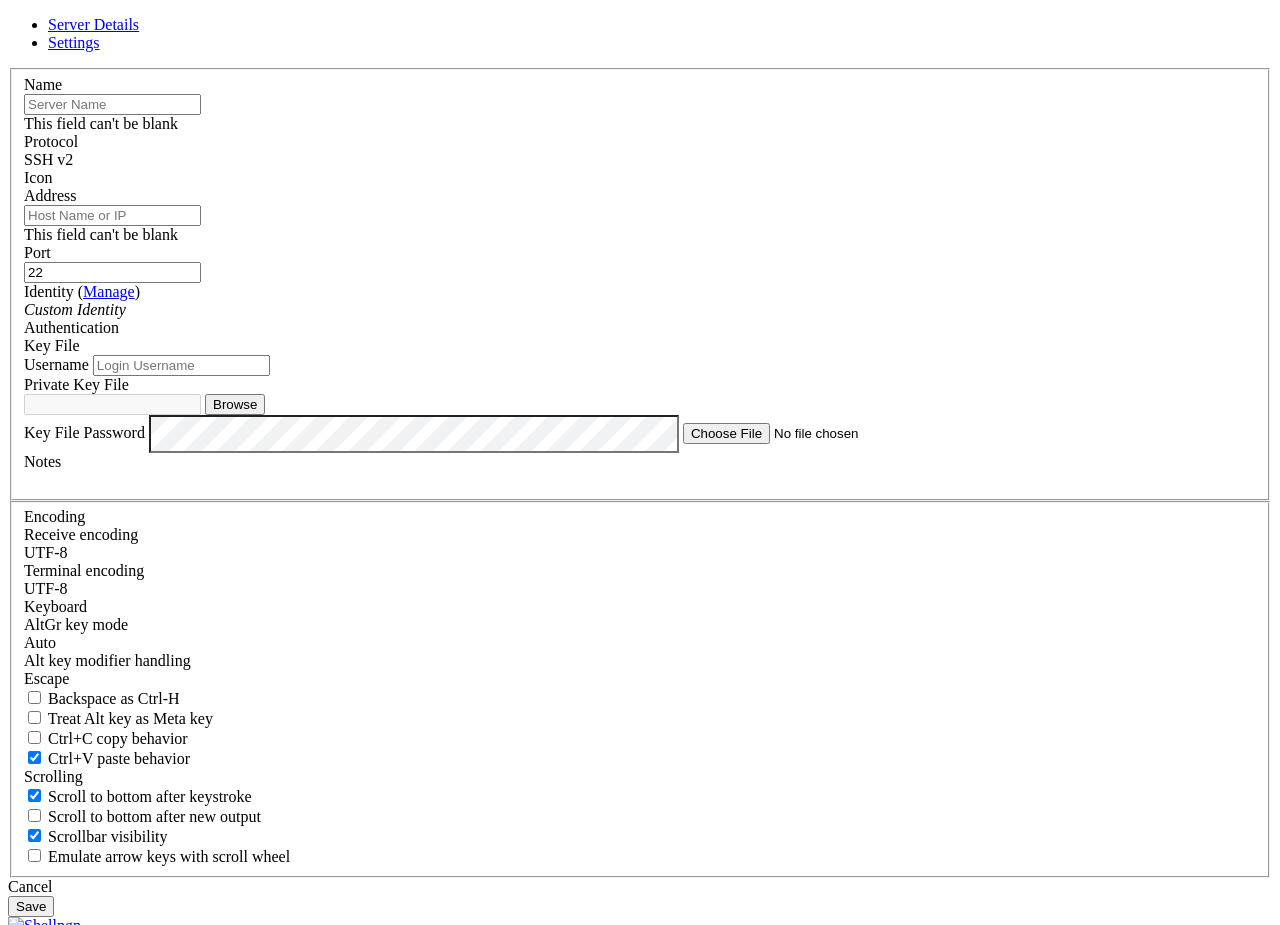 click at bounding box center (112, 104) 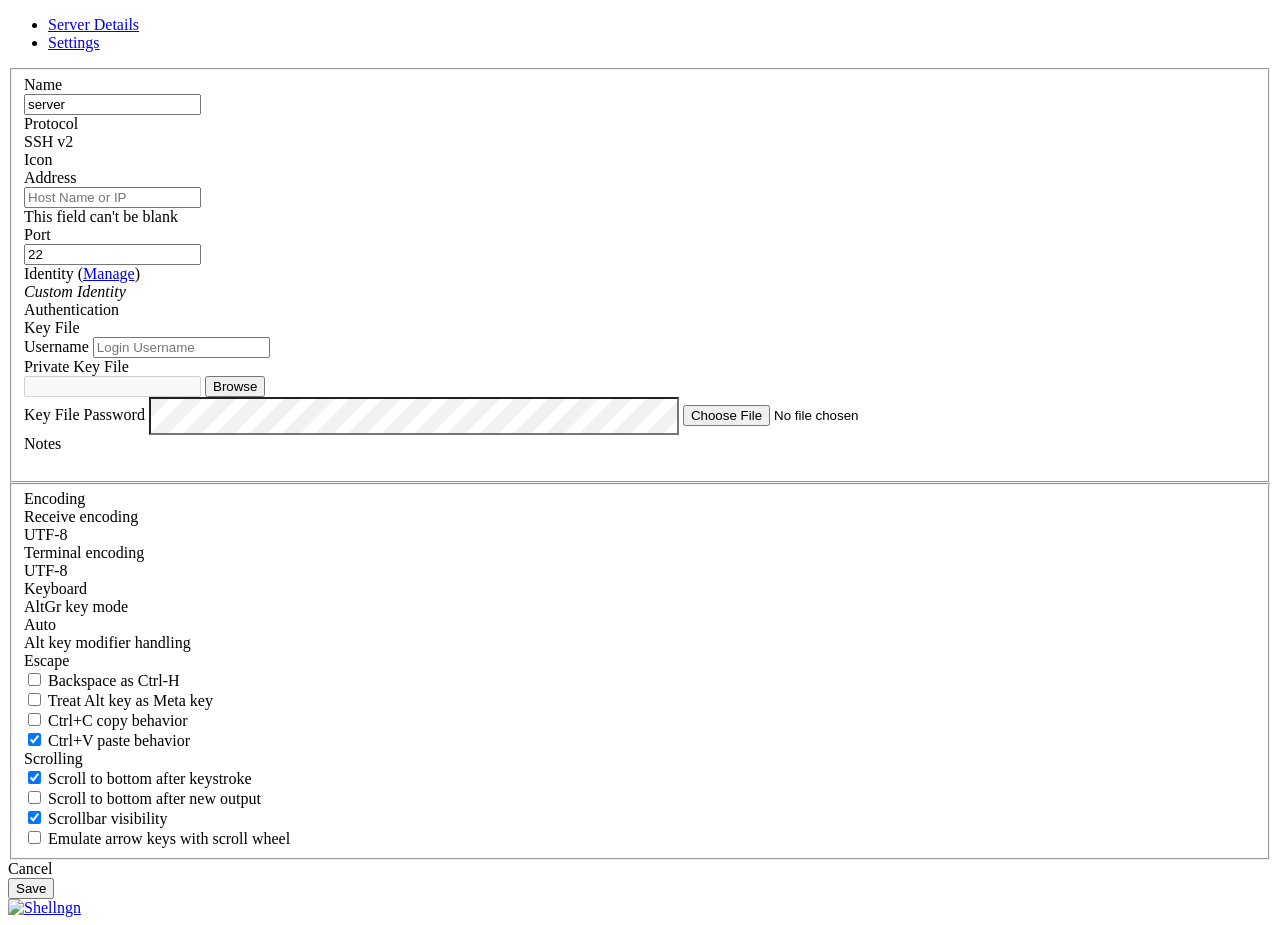 type on "server" 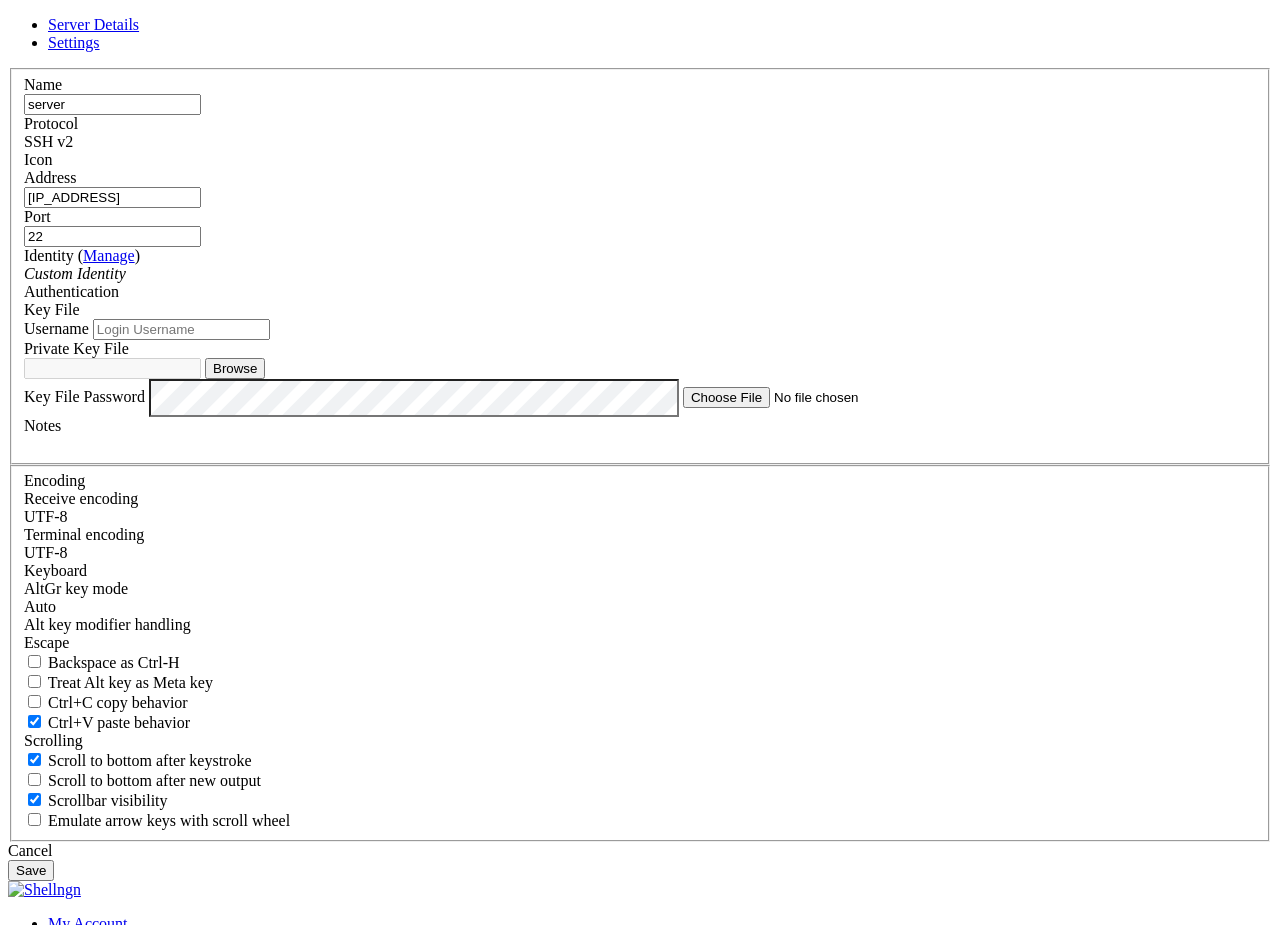 type on "[IP_ADDRESS]" 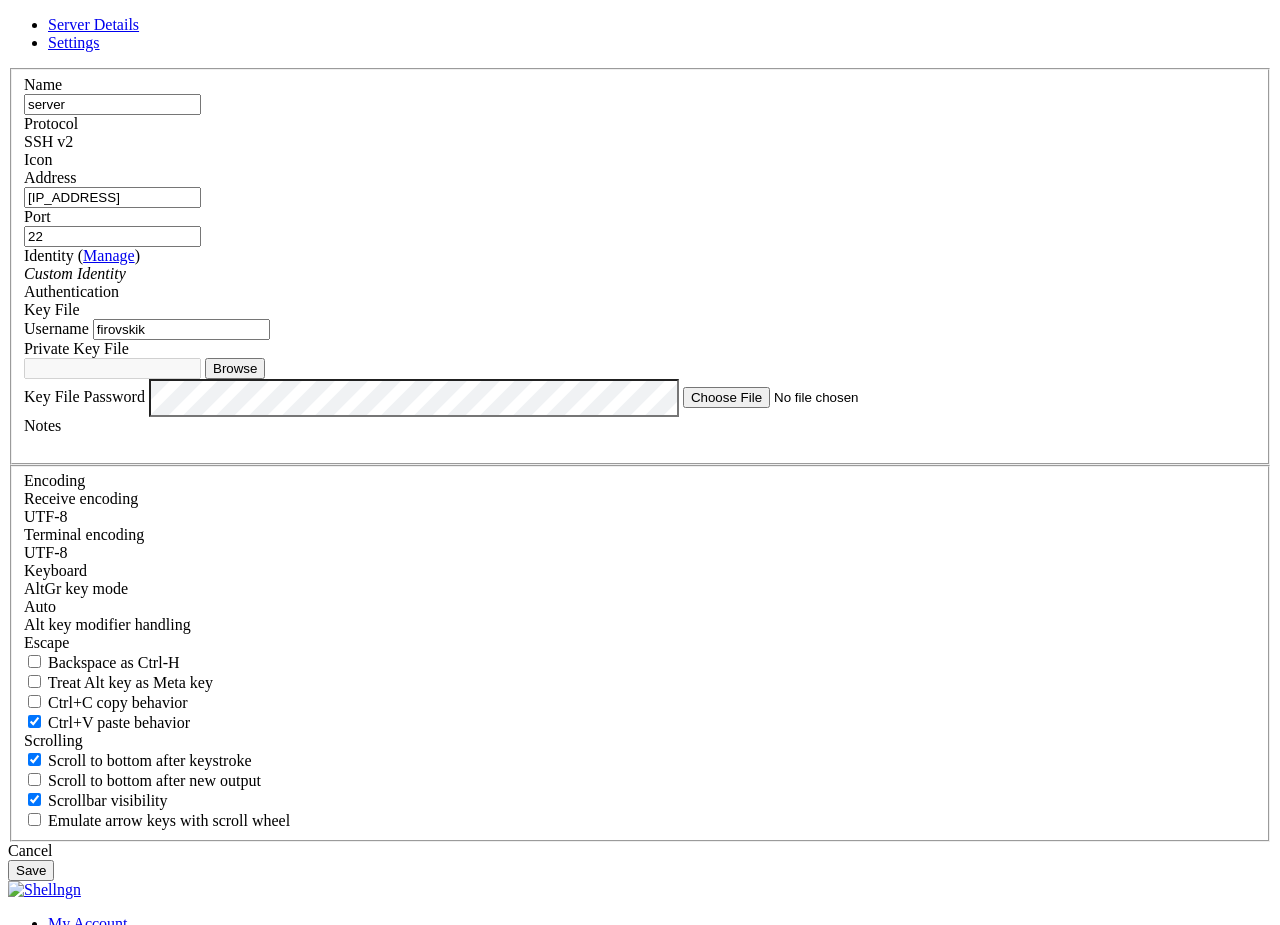 type on "firovskik" 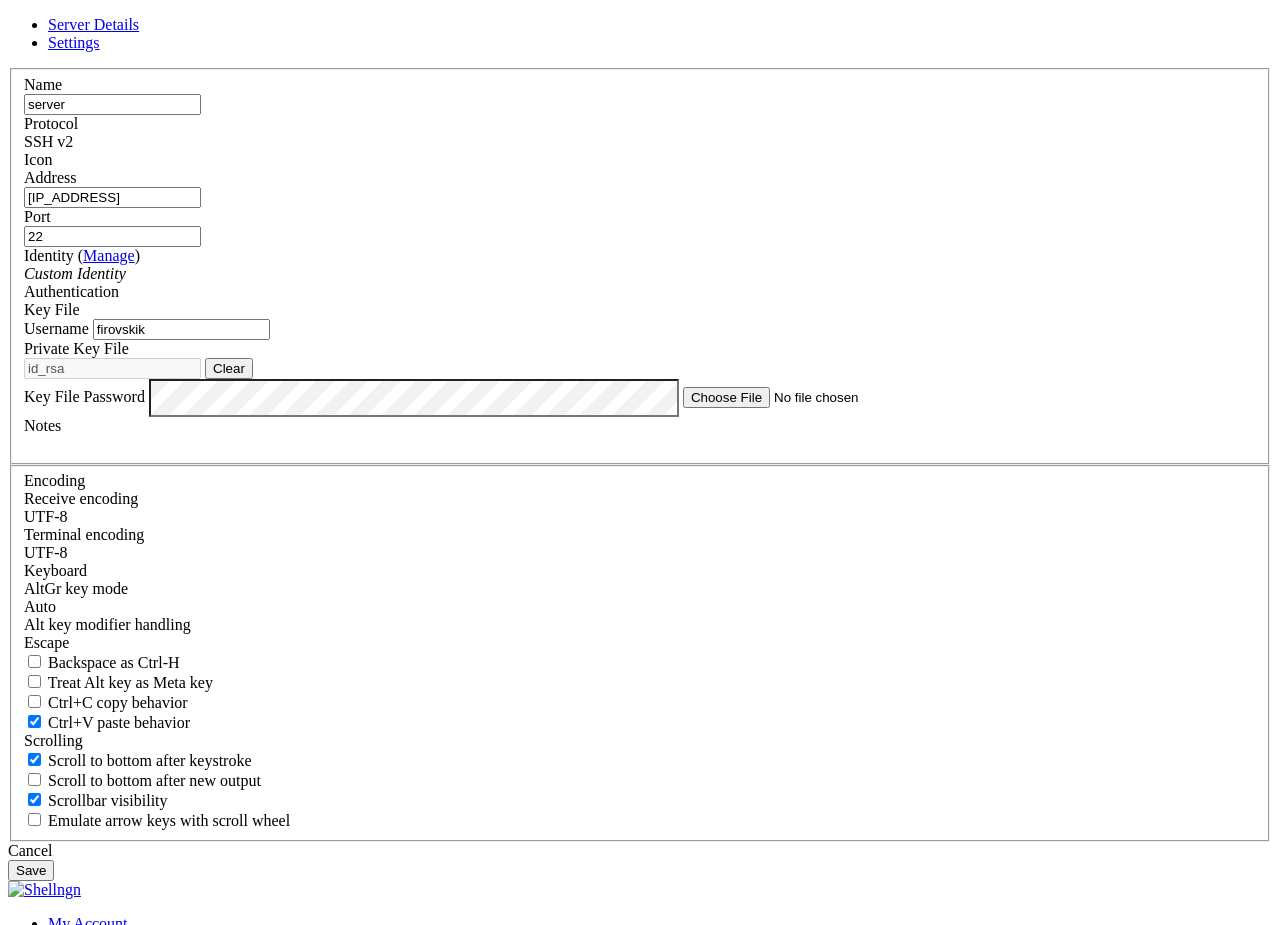 click on "Save" at bounding box center [31, 870] 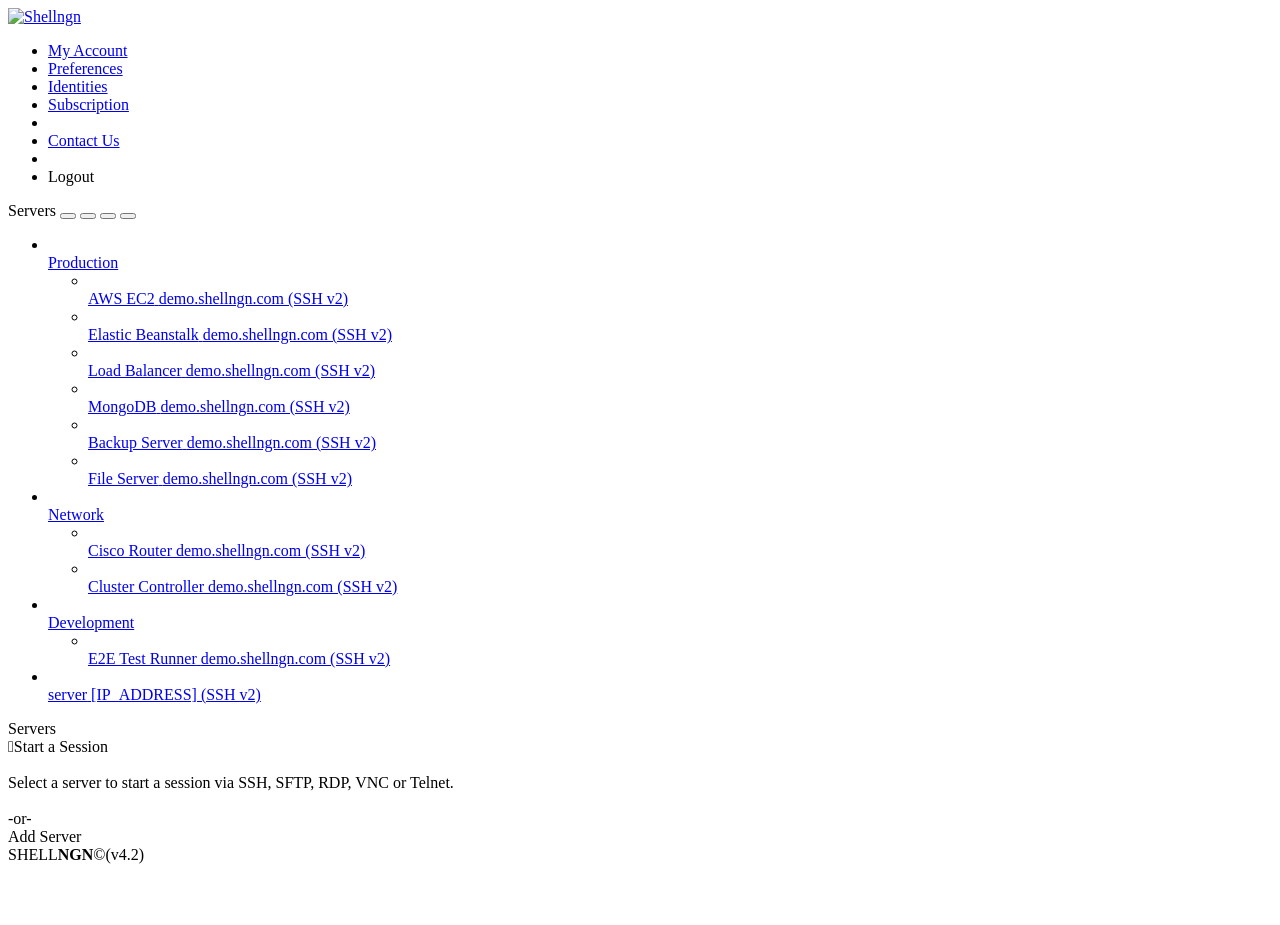 click on "[IP_ADDRESS] (SSH v2)" at bounding box center (176, 694) 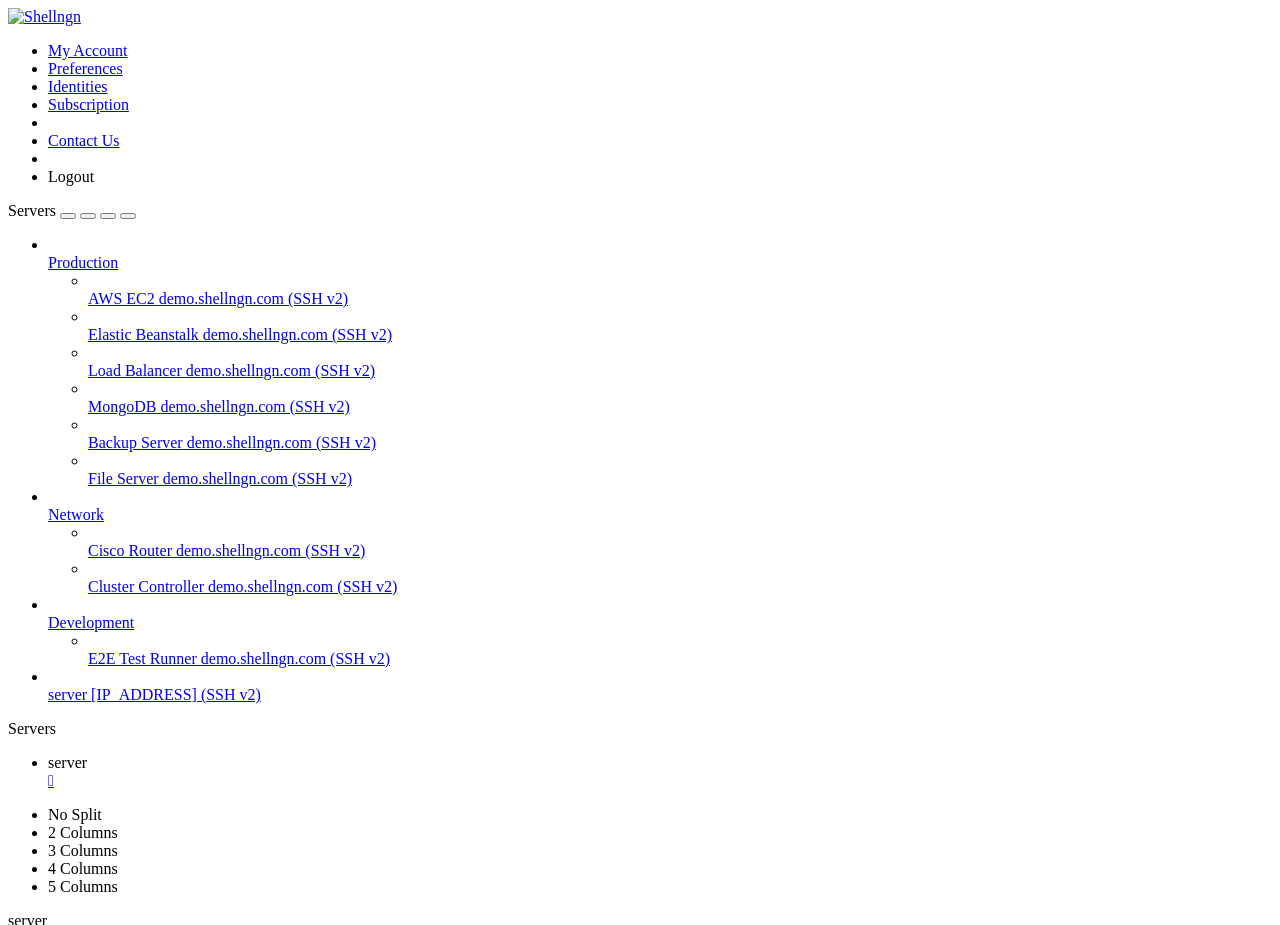 scroll, scrollTop: 0, scrollLeft: 0, axis: both 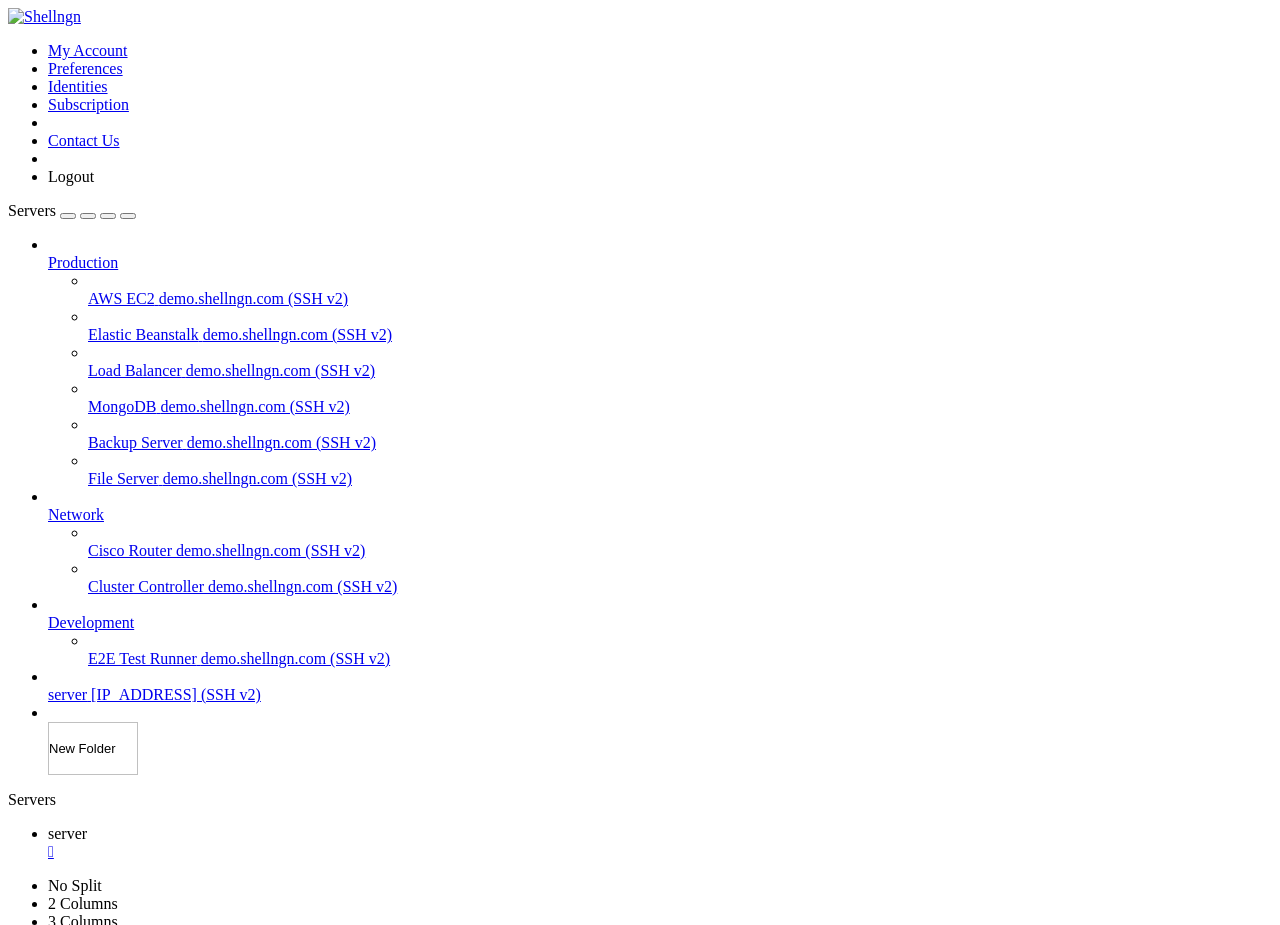 click on "Servers
Production   AWS EC2
demo.shellngn.com (SSH v2)
Elastic Beanstalk
demo.shellngn.com (SSH v2)
Load Balancer
demo.shellngn.com (SSH v2)
MongoDB
demo.shellngn.com (SSH v2)
Backup Server
demo.shellngn.com (SSH v2)
File Server
demo.shellngn.com (SSH v2)" at bounding box center (640, 488) 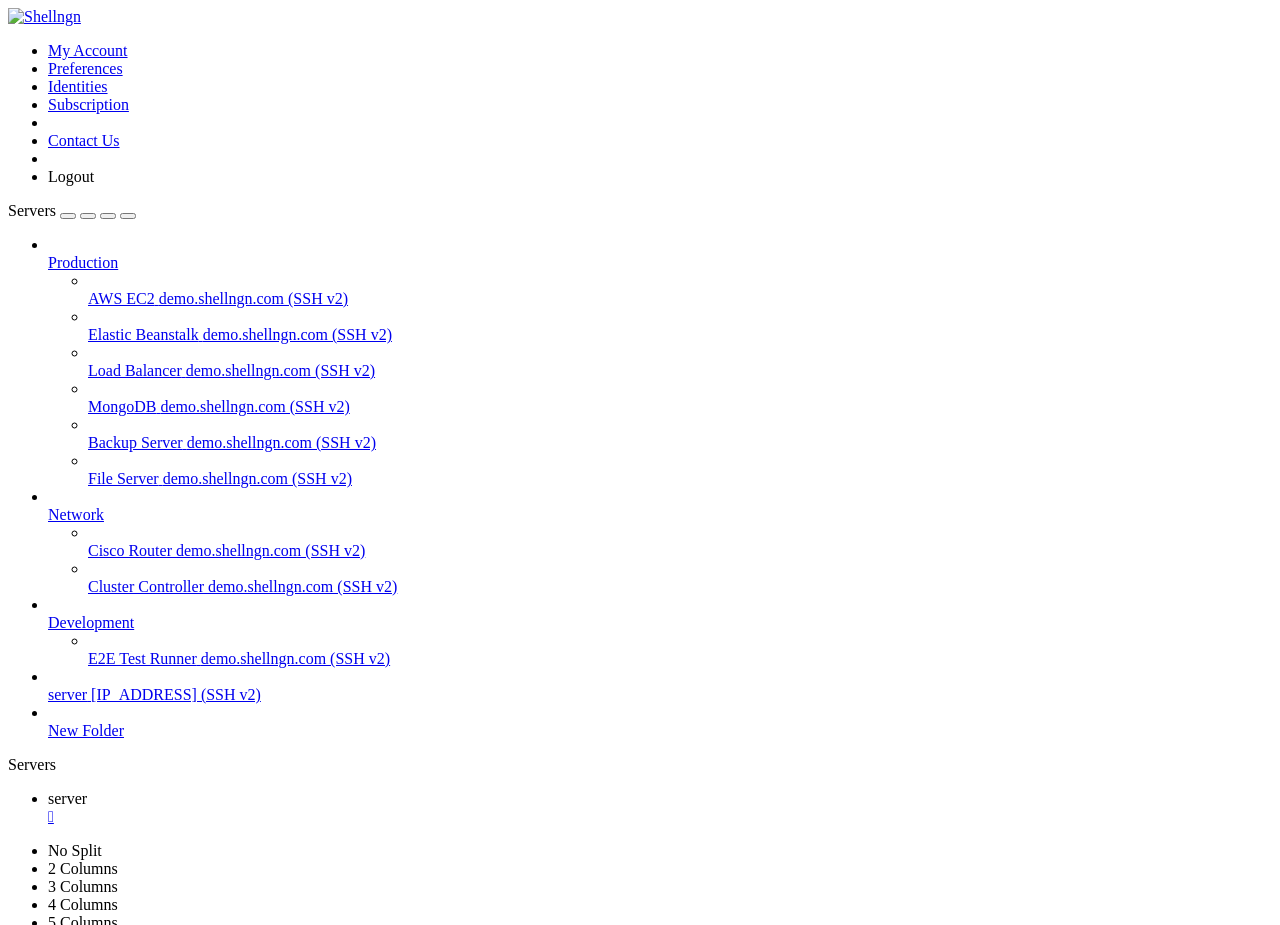 click on "-rw-r--r-- 1 firovskik firovskik     47715 Aug  1 06:44  bot_need_to_remake.zip" 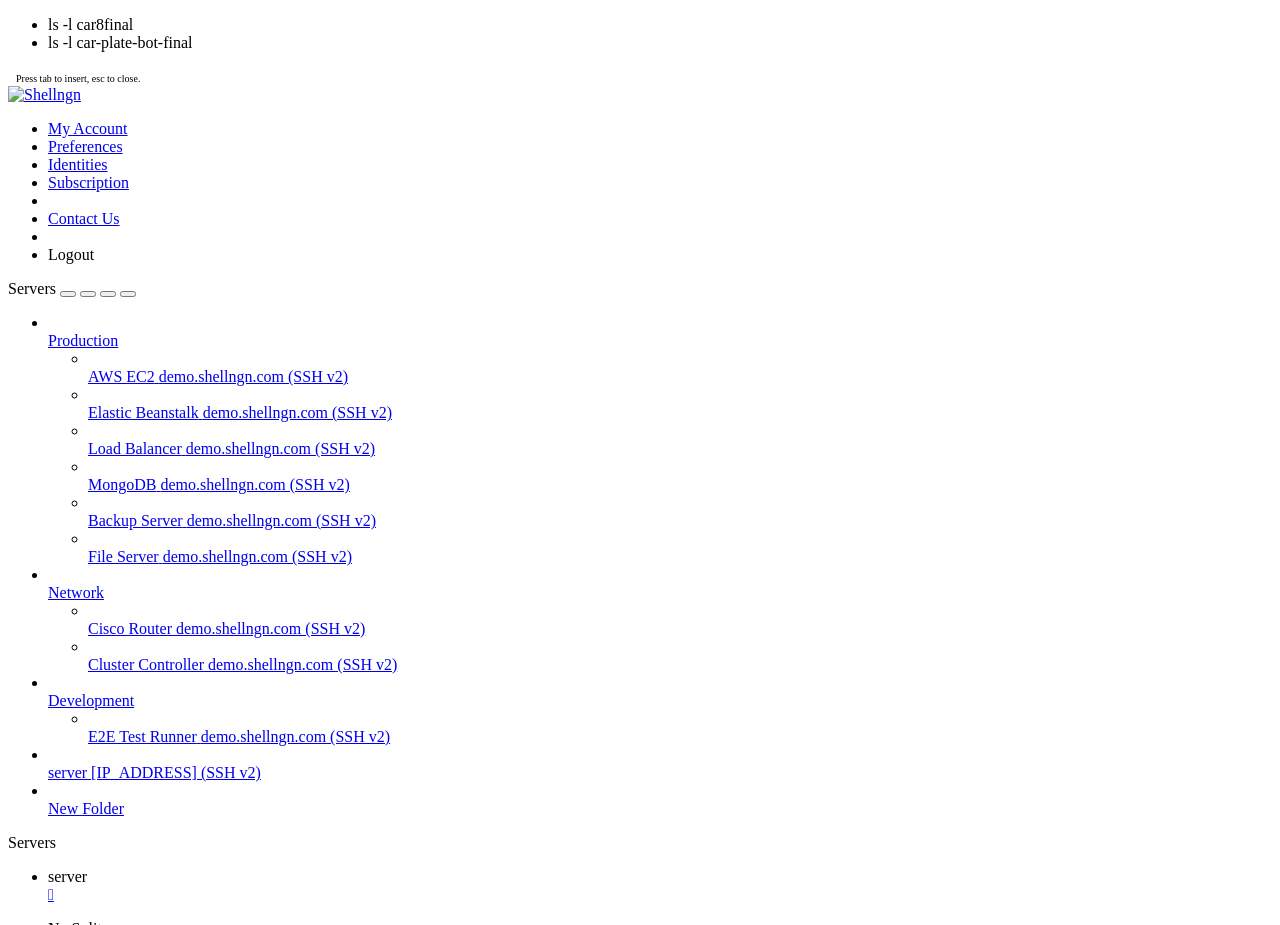 scroll, scrollTop: 36, scrollLeft: 0, axis: vertical 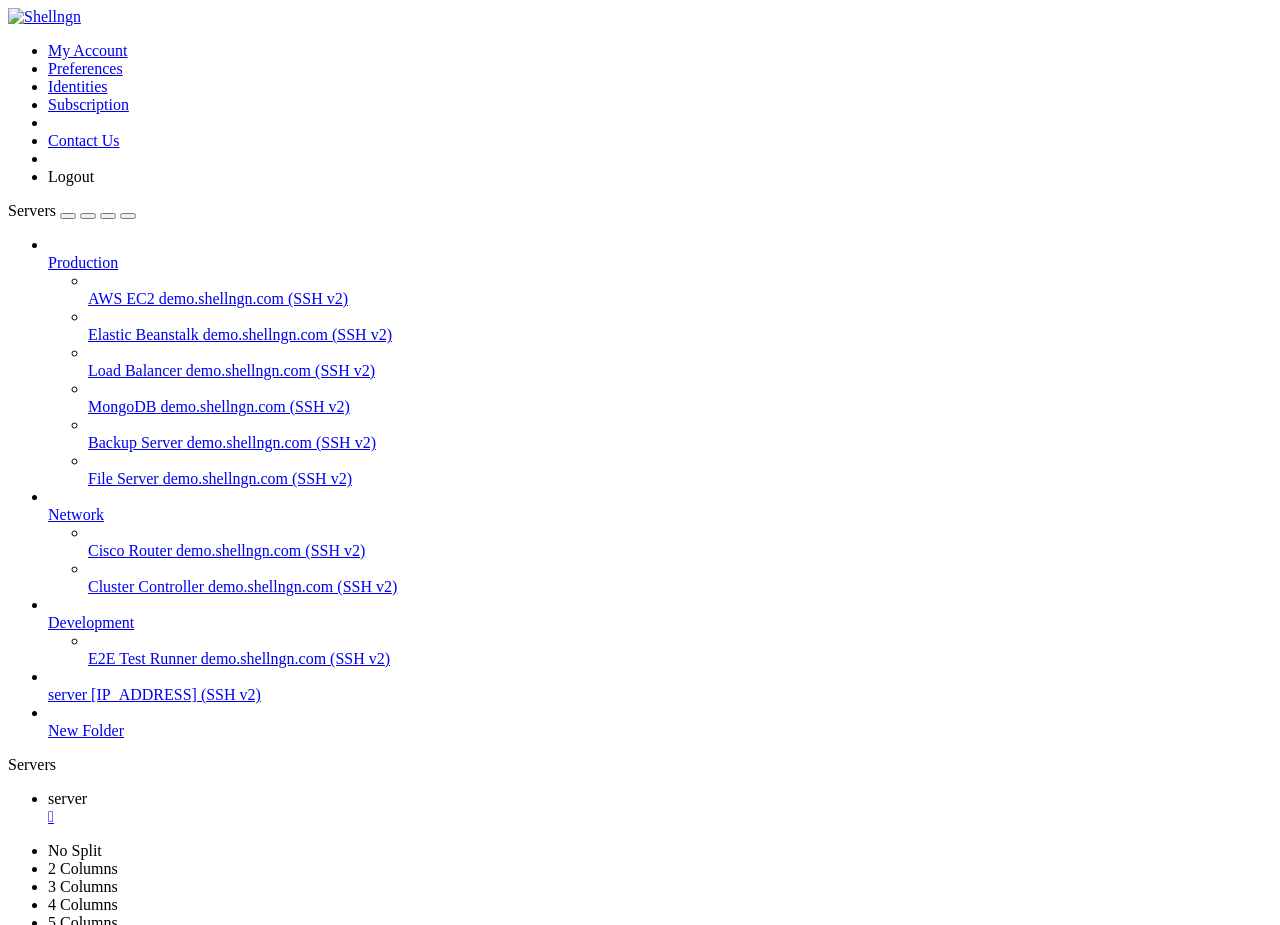 click on "[USERNAME]@[HOSTNAME]" at bounding box center (100, 1756) 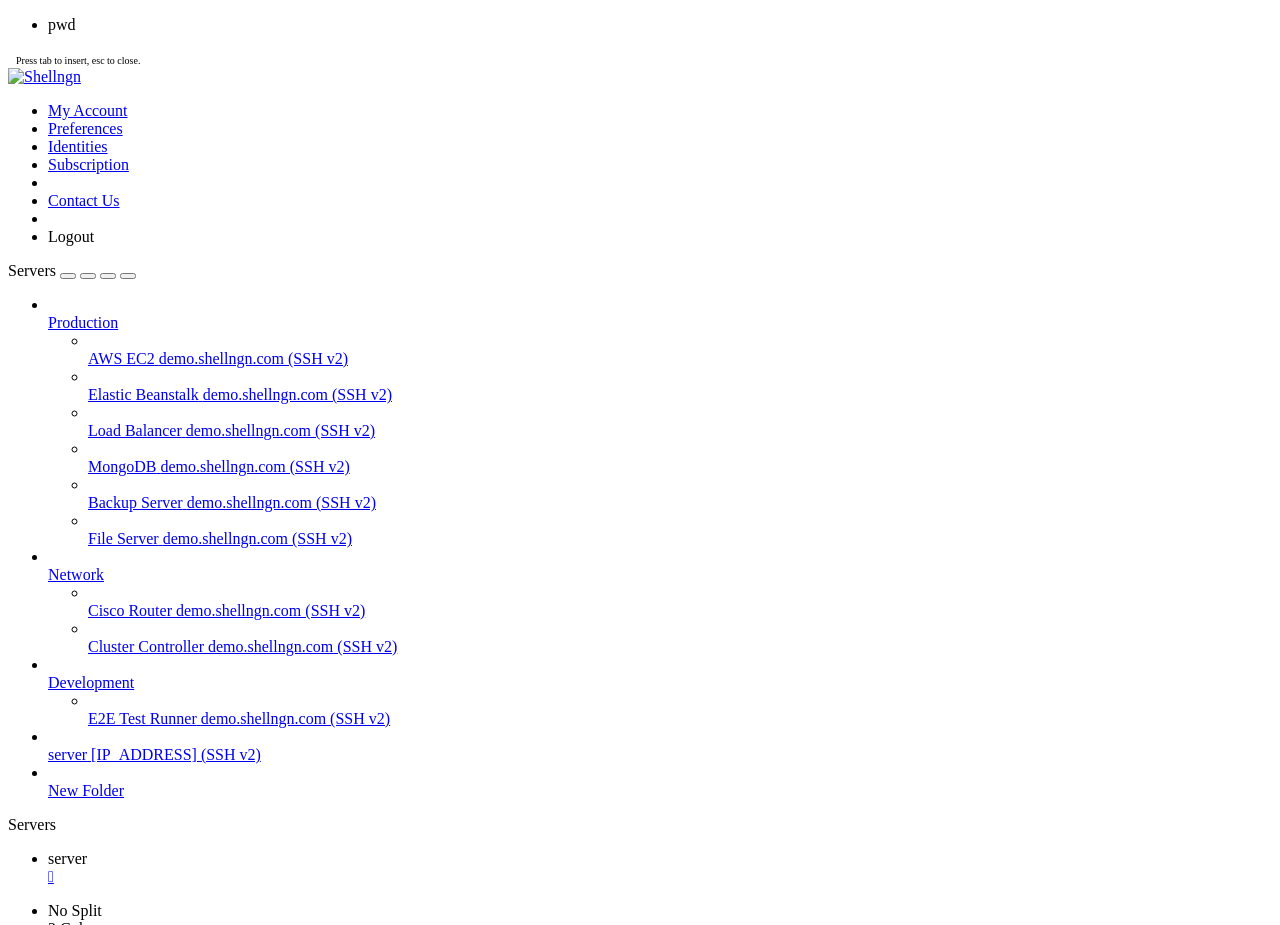 scroll, scrollTop: 107, scrollLeft: 0, axis: vertical 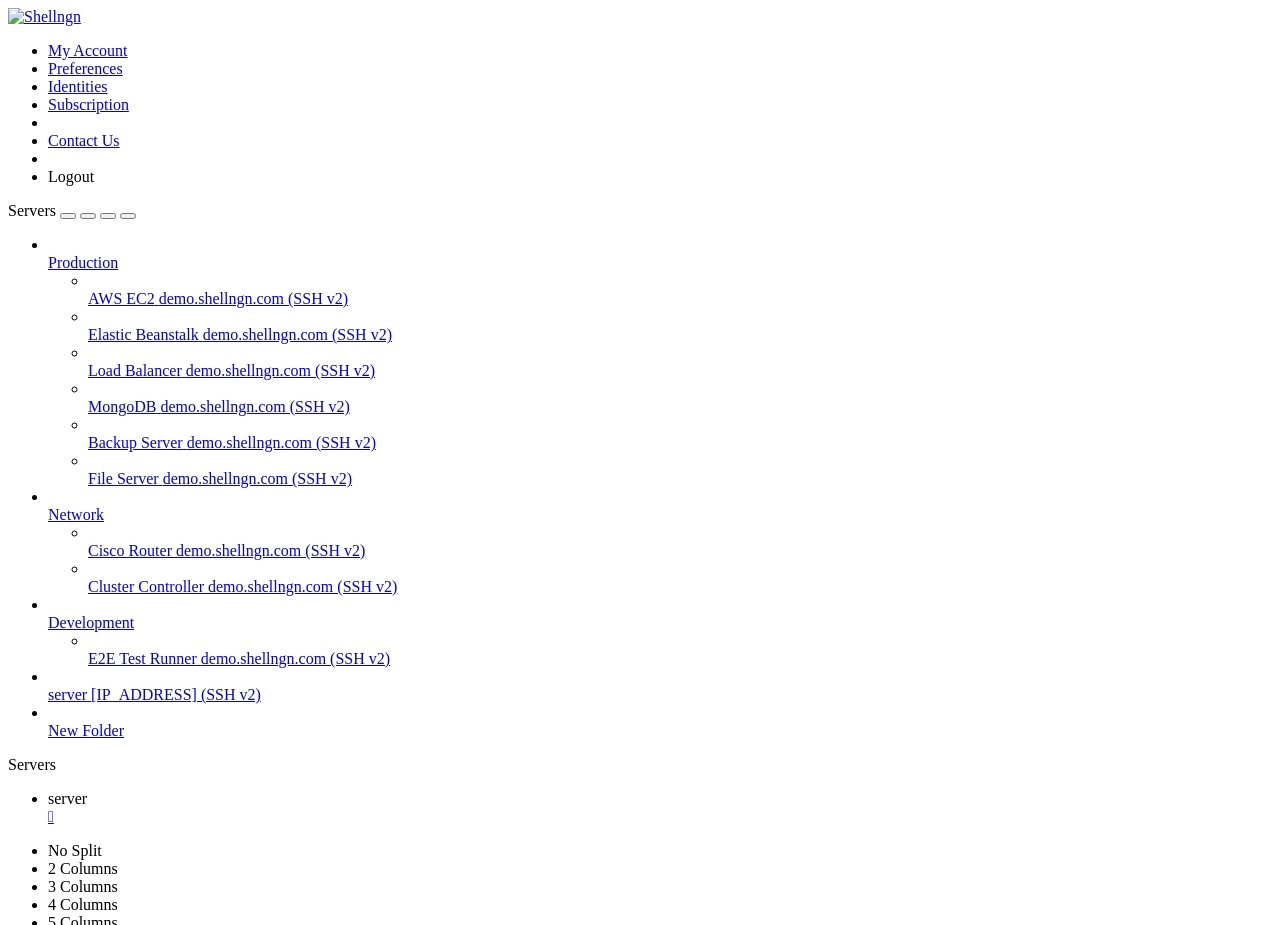 click on "-bash: ar8finalmv: command not found" 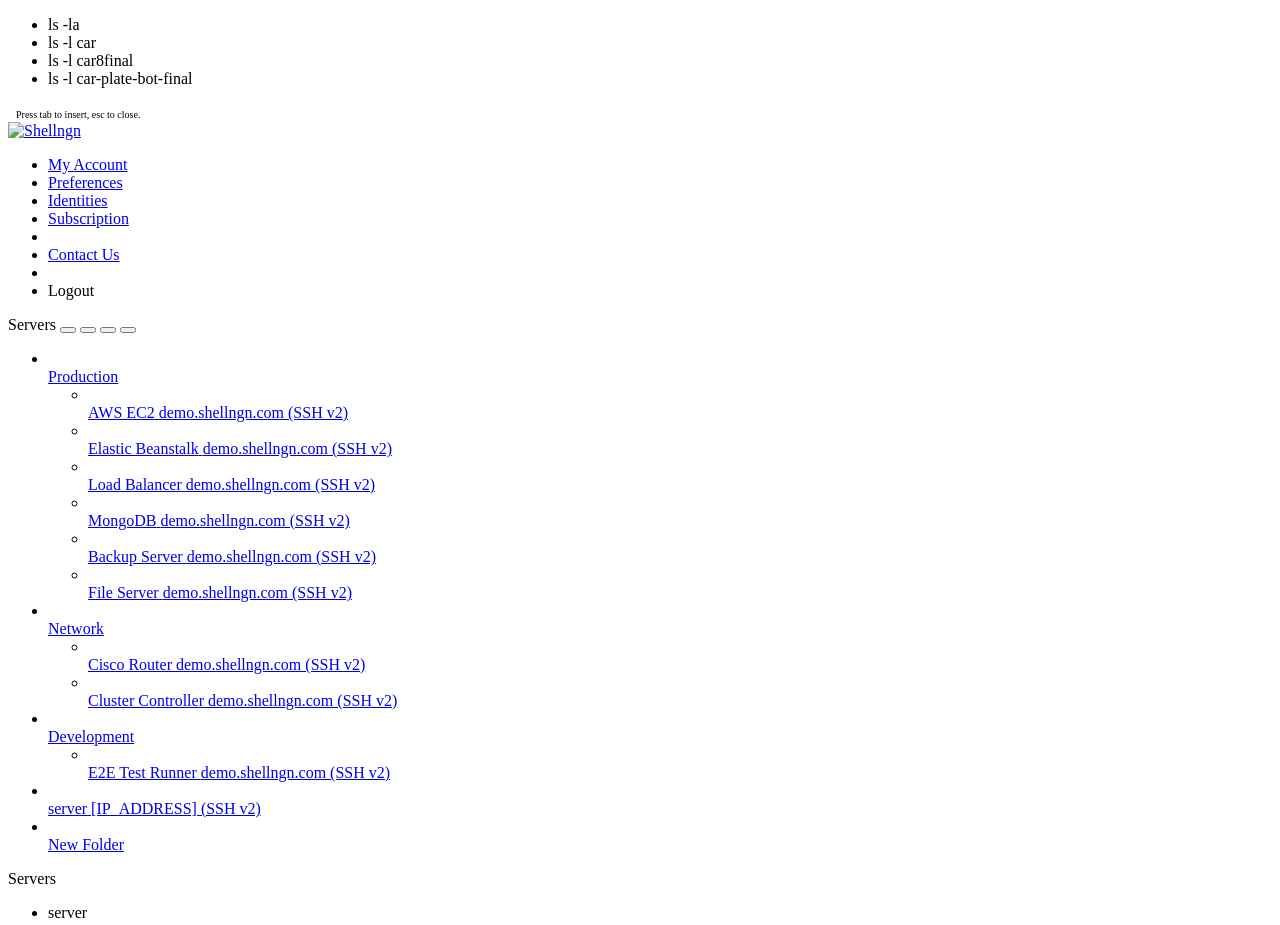 scroll, scrollTop: 683, scrollLeft: 0, axis: vertical 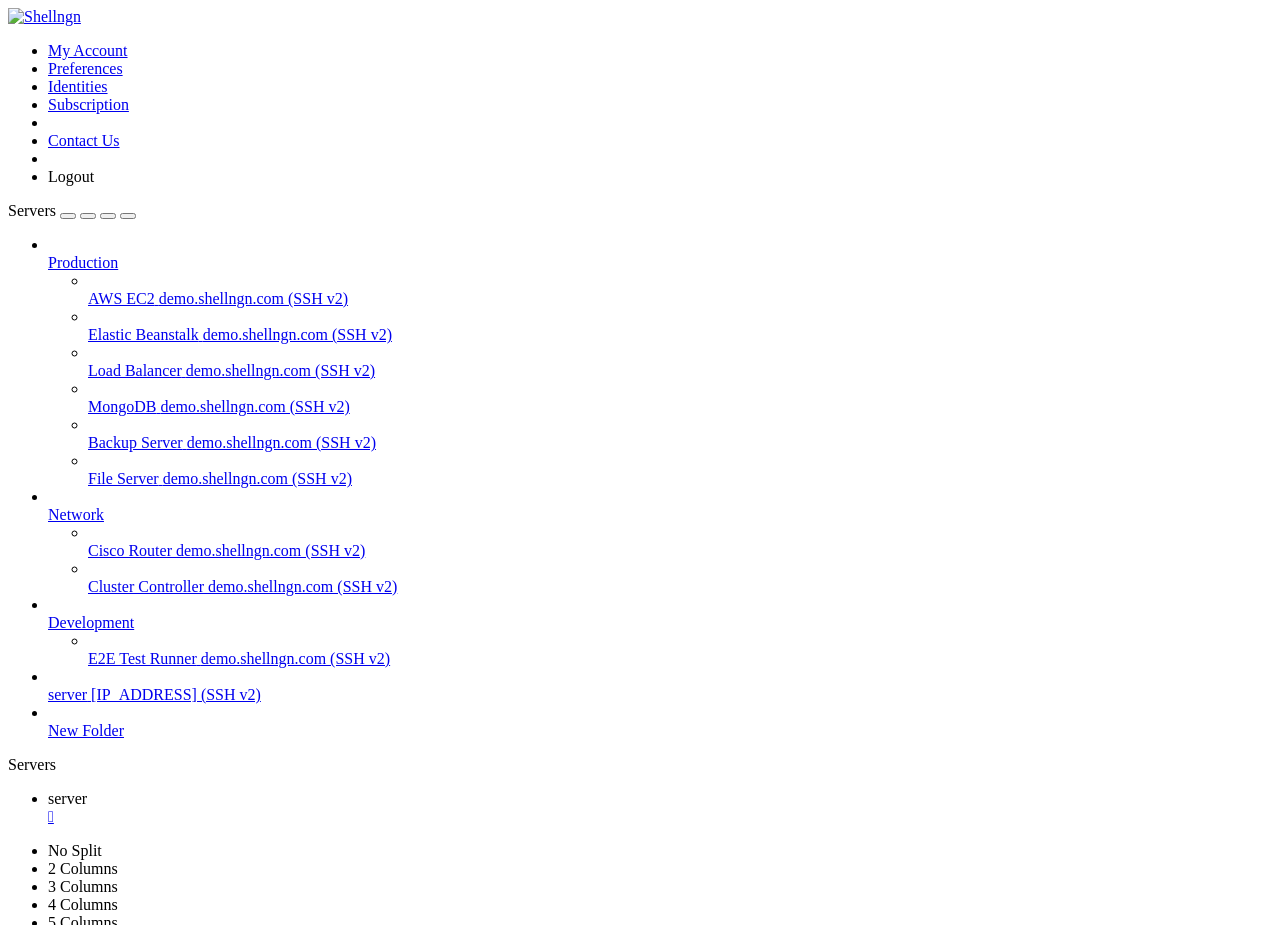 click on "-rw-r--r-- 1 firovskik firovskik     1 Aug  1 06:46 text.py.save" 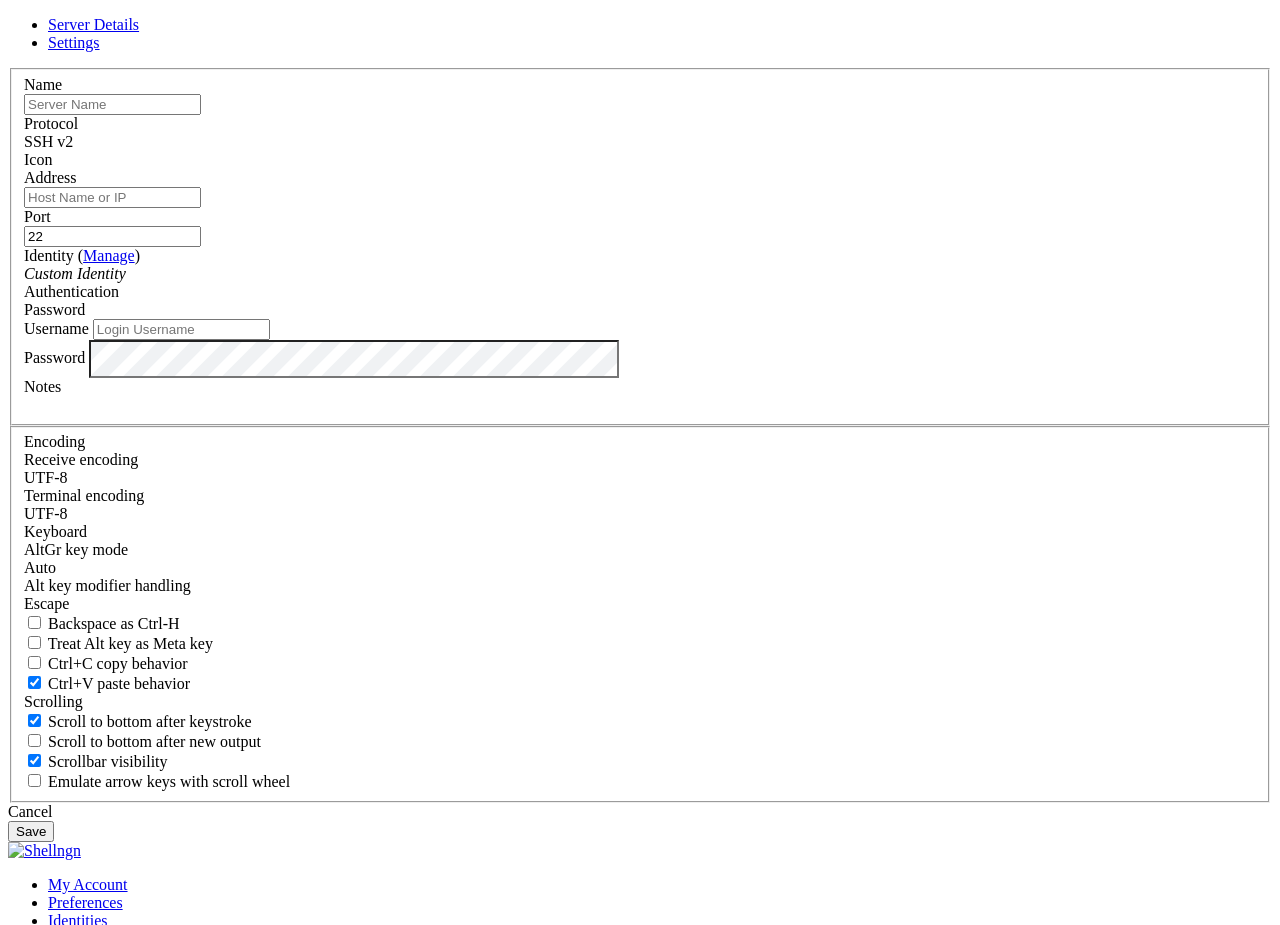 click on "Server Details
Settings
Name
Protocol
SSH v2
Icon" at bounding box center [640, 429] 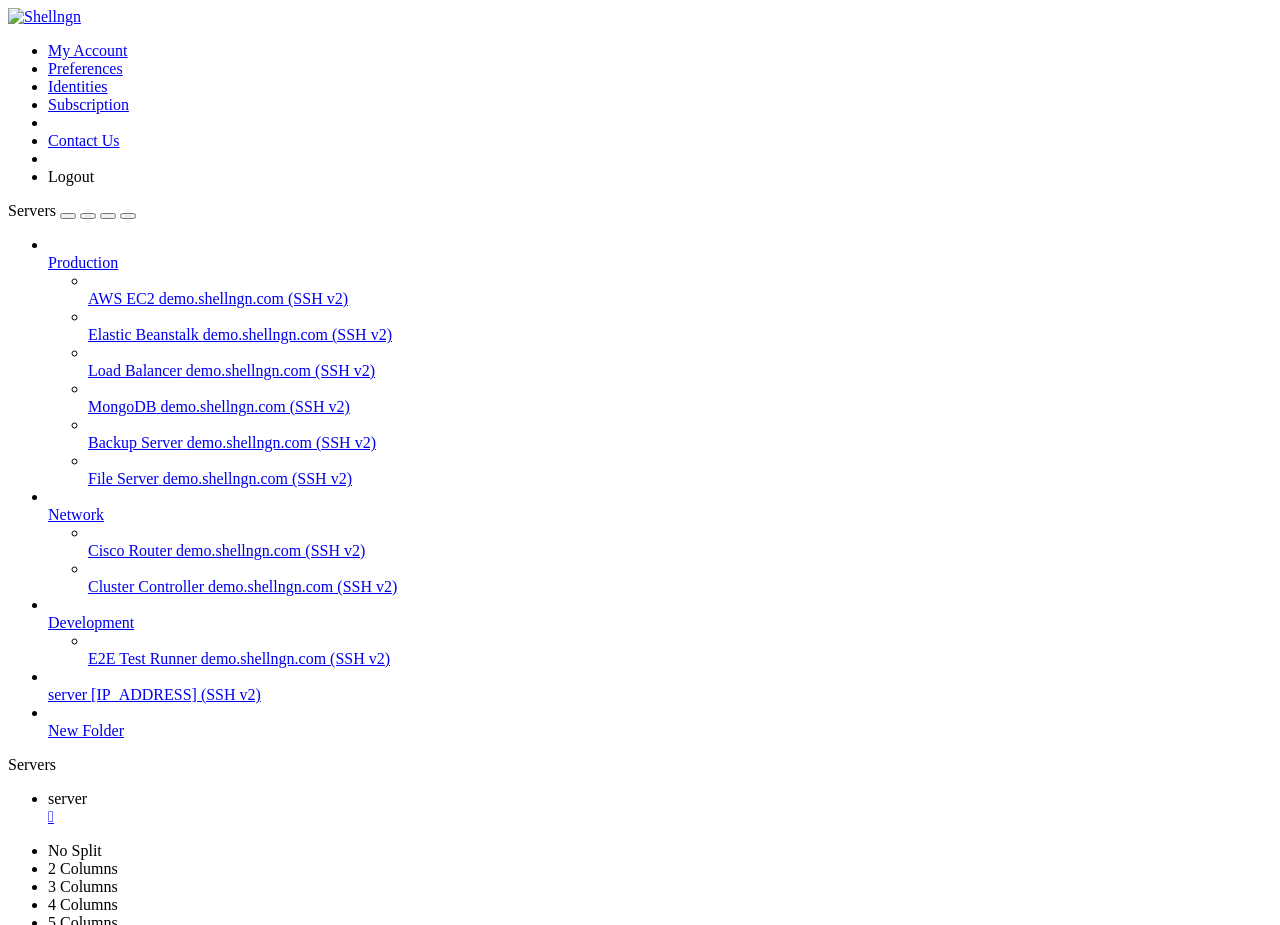 click at bounding box center (88, 216) 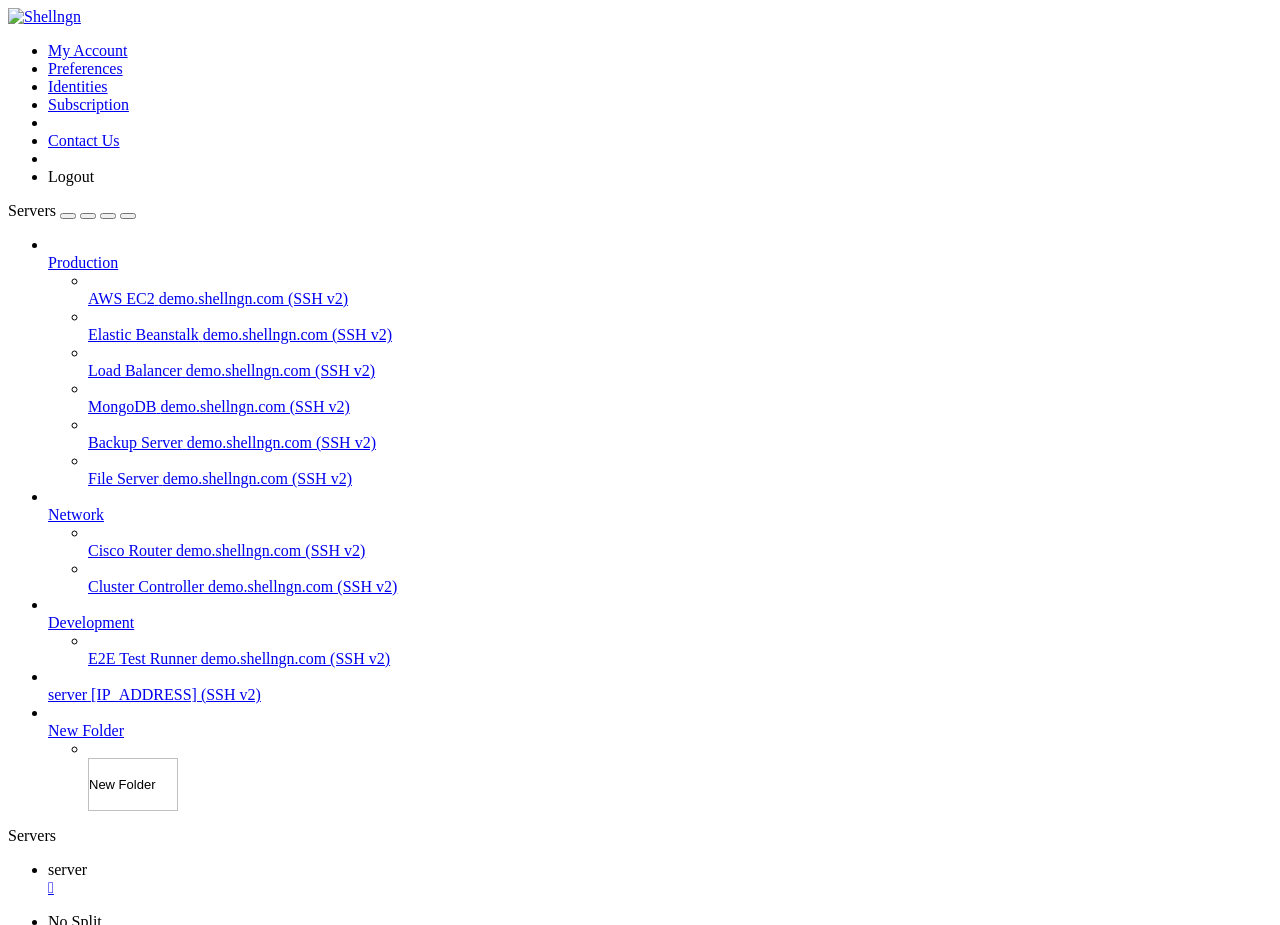 click on "Servers
Production   AWS EC2
demo.shellngn.com (SSH v2)
Elastic Beanstalk
demo.shellngn.com (SSH v2)
Load Balancer
demo.shellngn.com (SSH v2)
MongoDB
demo.shellngn.com (SSH v2)
Backup Server
demo.shellngn.com (SSH v2)
File Server
demo.shellngn.com (SSH v2)" at bounding box center [640, 506] 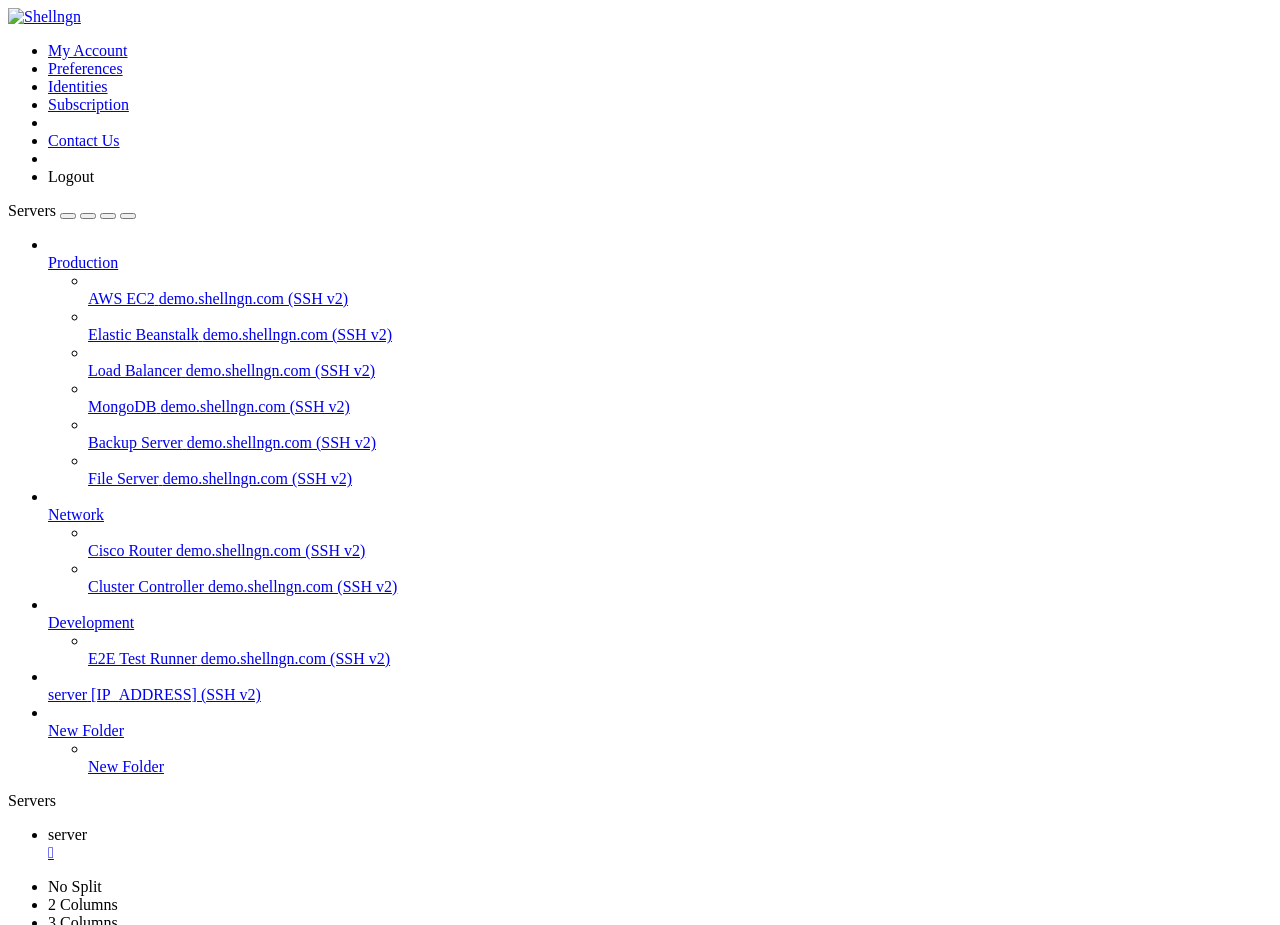 click on "server" at bounding box center (67, 694) 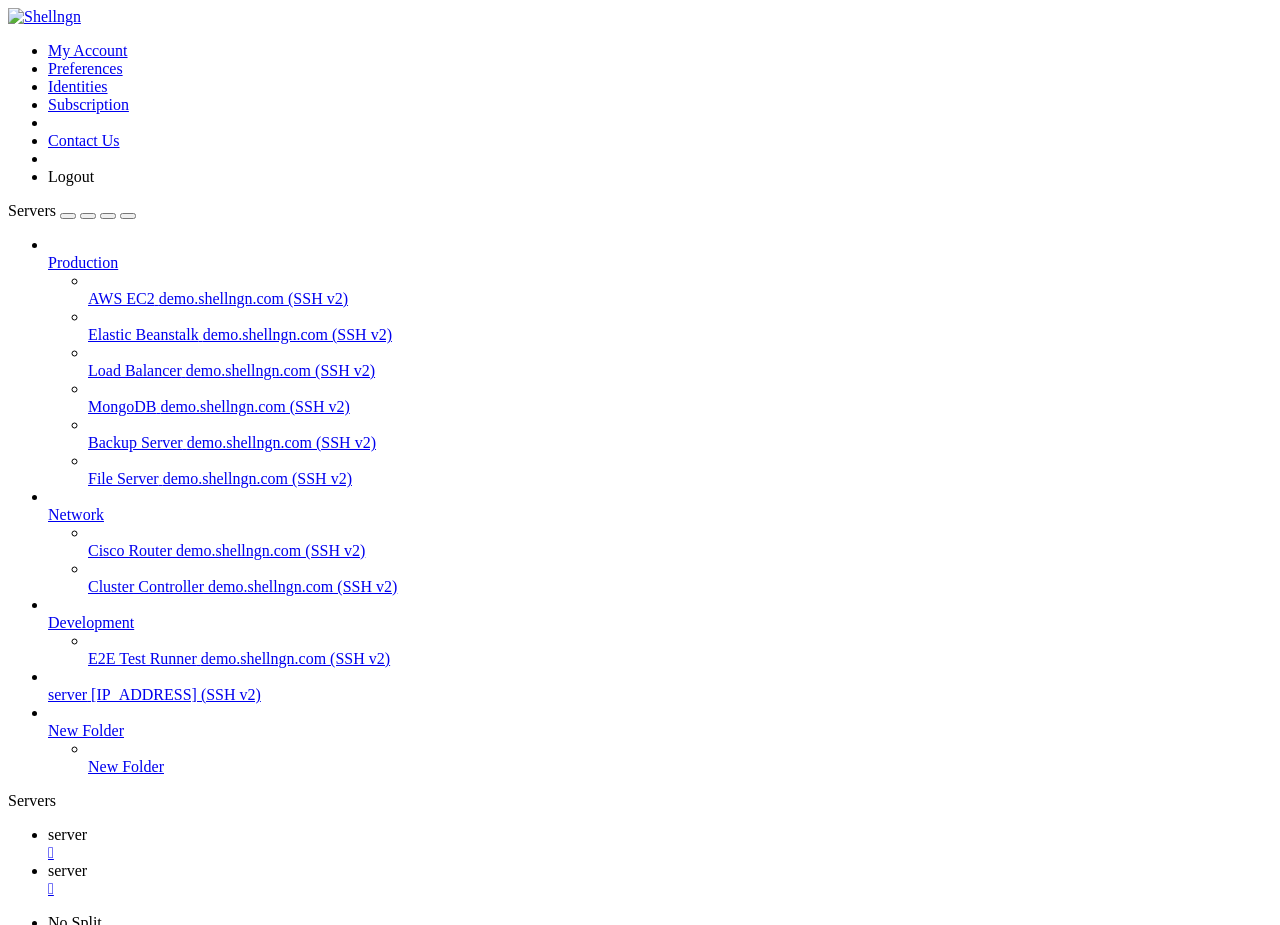 scroll, scrollTop: 0, scrollLeft: 0, axis: both 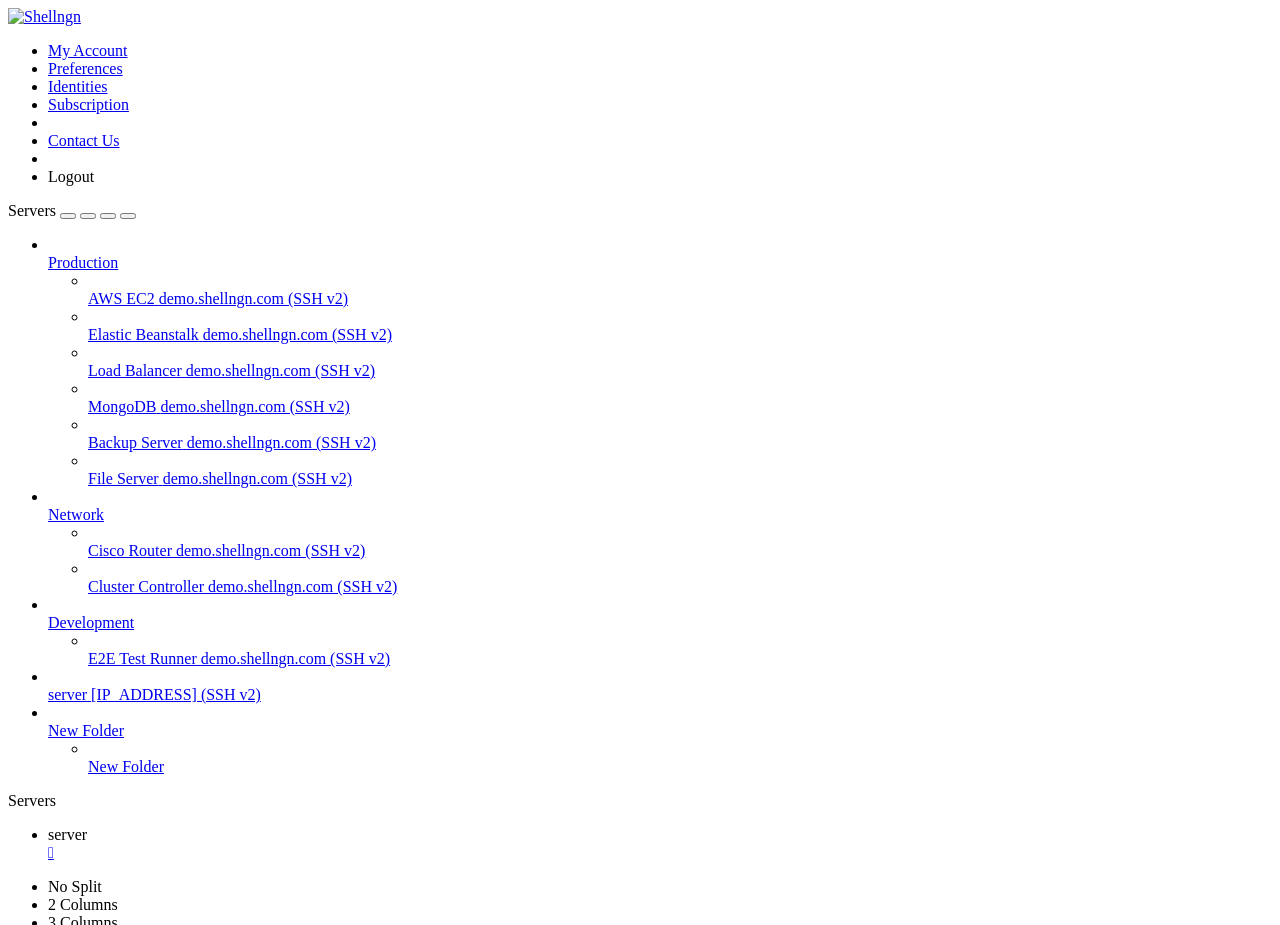 click on "click here" at bounding box center (278, 1267) 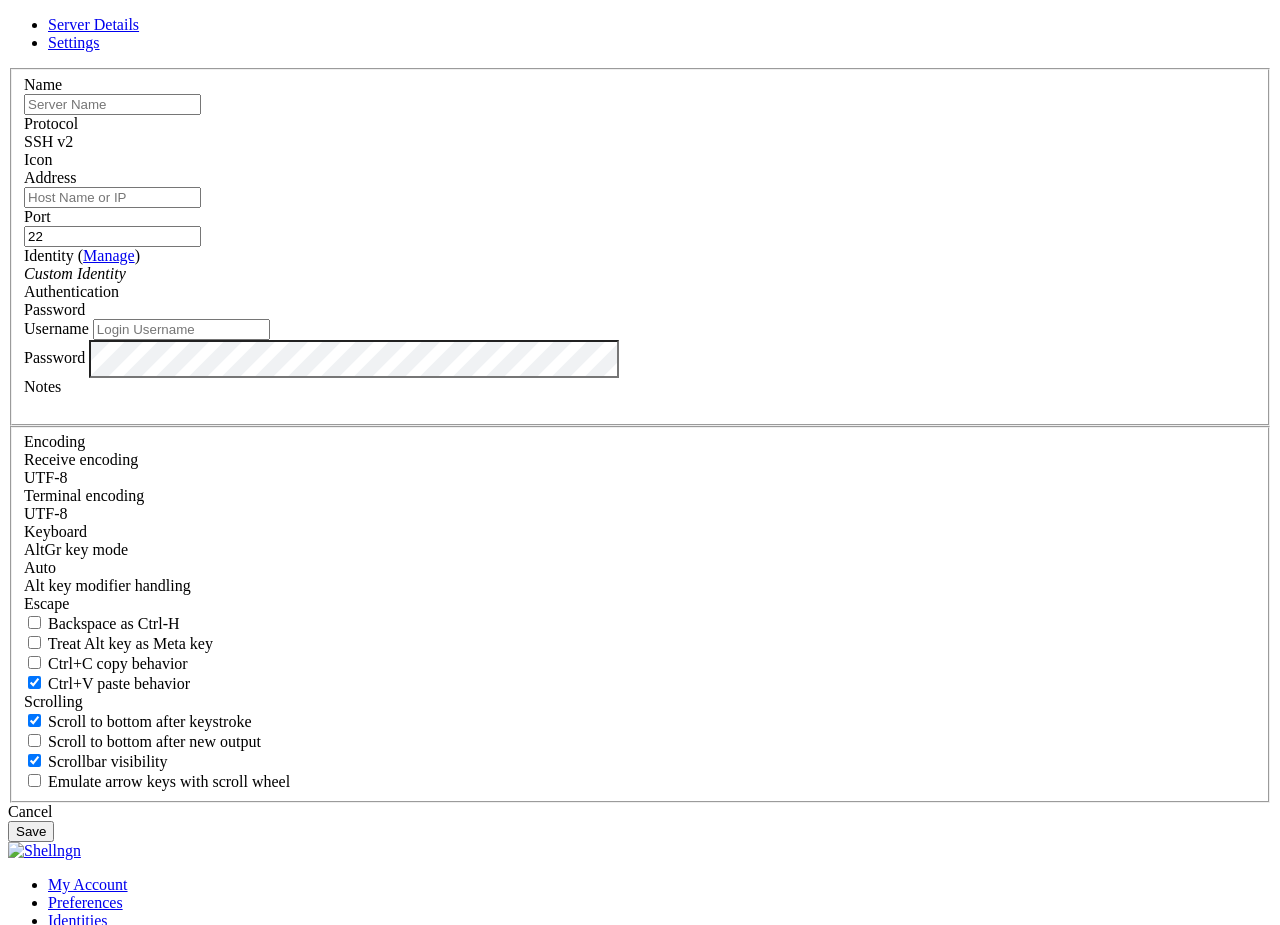 click on "Name
Protocol
SSH v2
Icon
Address
Port
22
( Manage )" at bounding box center [640, 435] 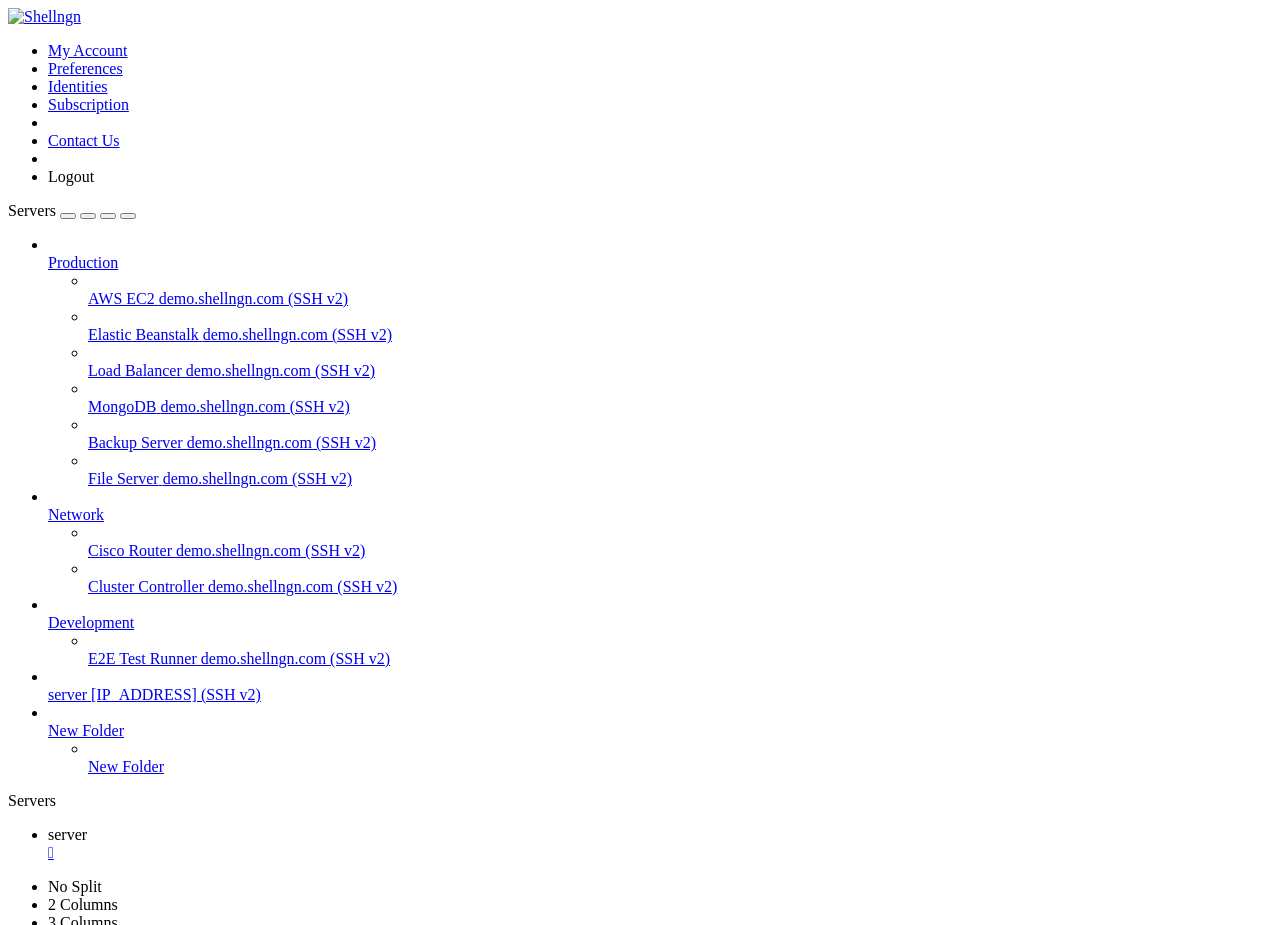 click at bounding box center (68, 216) 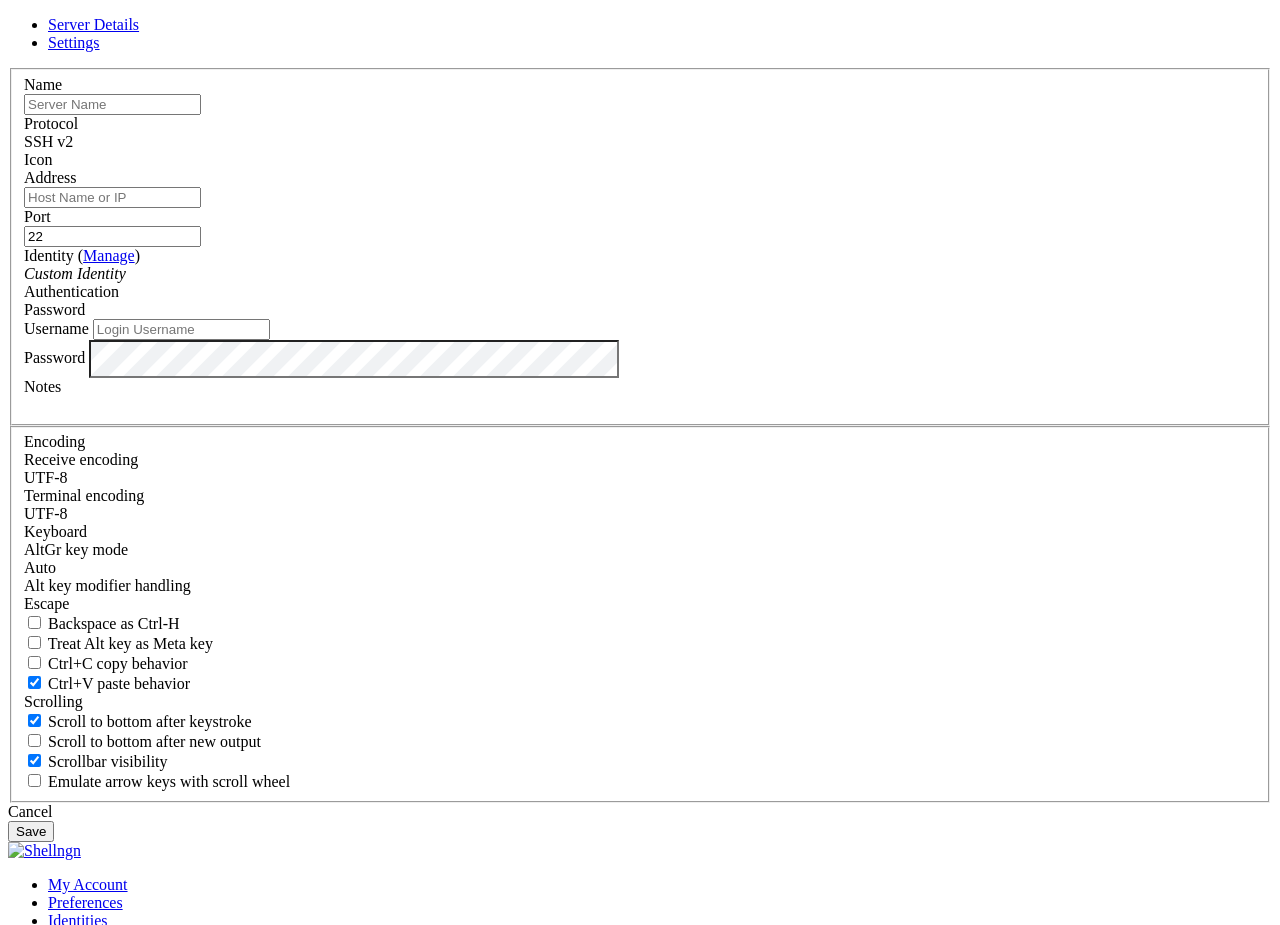 click at bounding box center [8, 68] 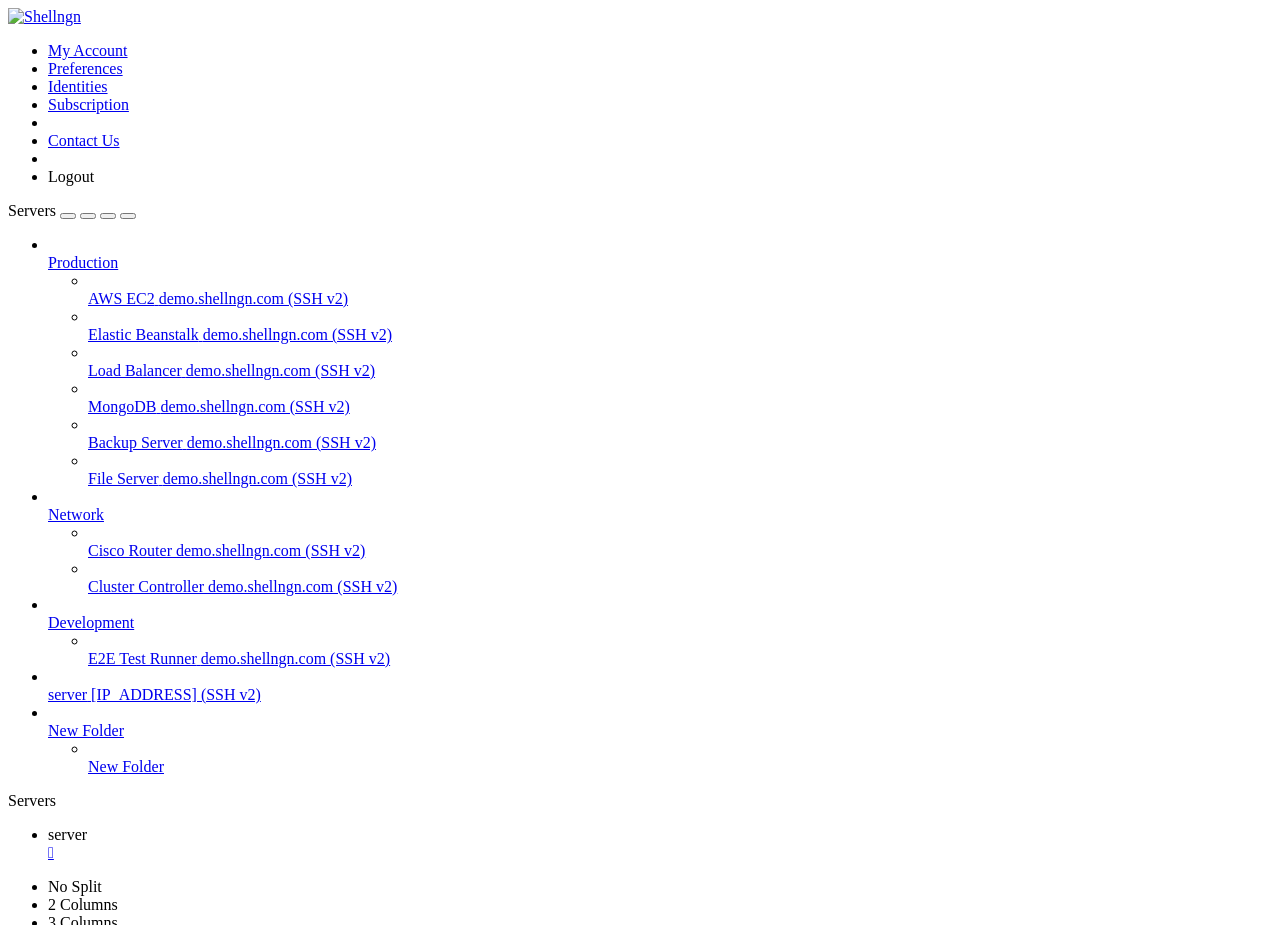 click at bounding box center [467, 1342] 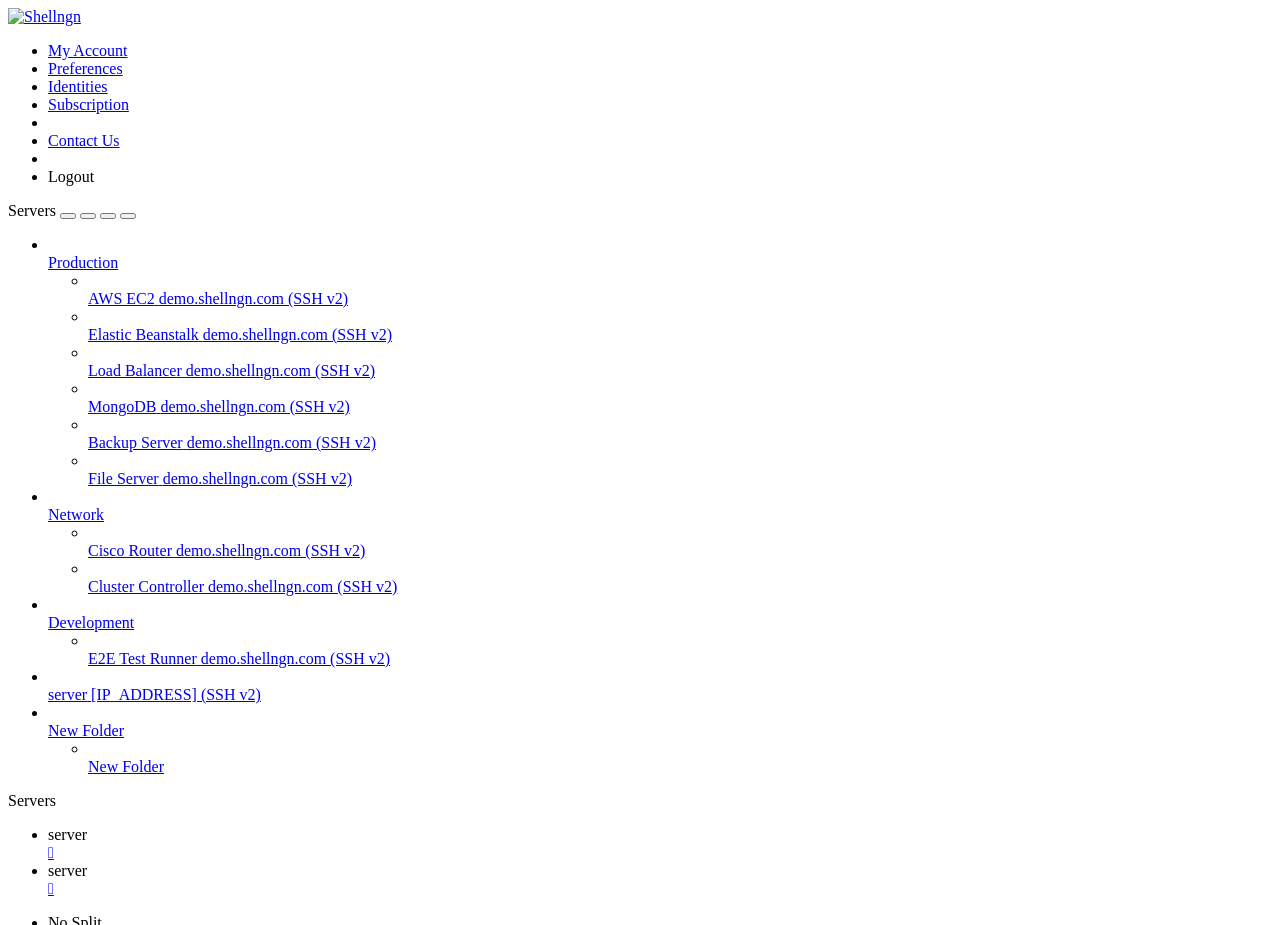 click on "  car_plate_bot_final" at bounding box center (76, 1479) 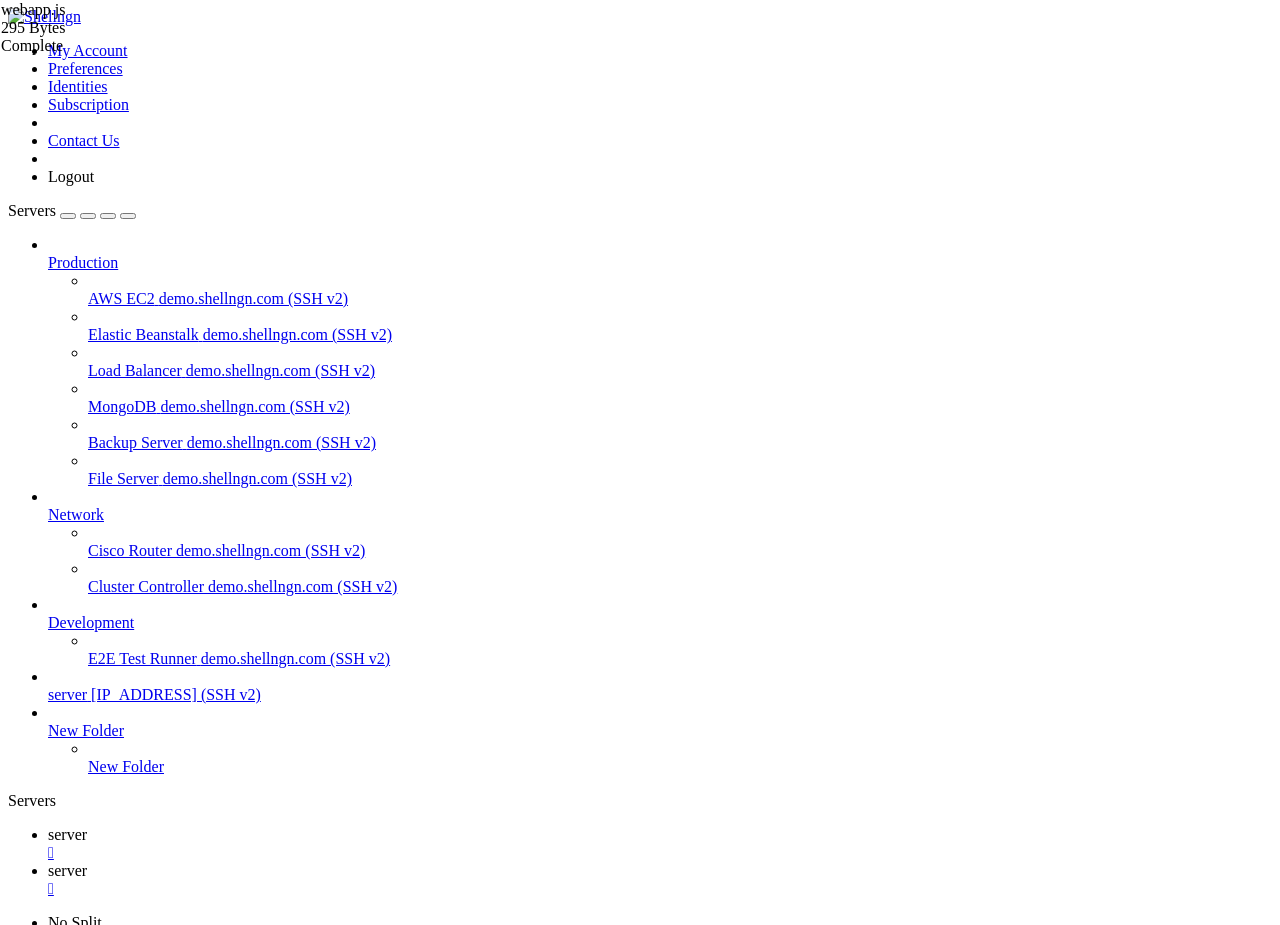click on "window . Telegram . WebApp . ready ( ) ; const   initData   =   window . Telegram . WebApp . initDataUnsafe ; const   userId   =   initData . user . id ; const   firstName   =   initData . user . first_name ; const   username   =   initData . user . username ; // Переходим на / с user_id window . location . href   =   ` /?user_id= ${ userId } ` ;" at bounding box center (662, 2621) 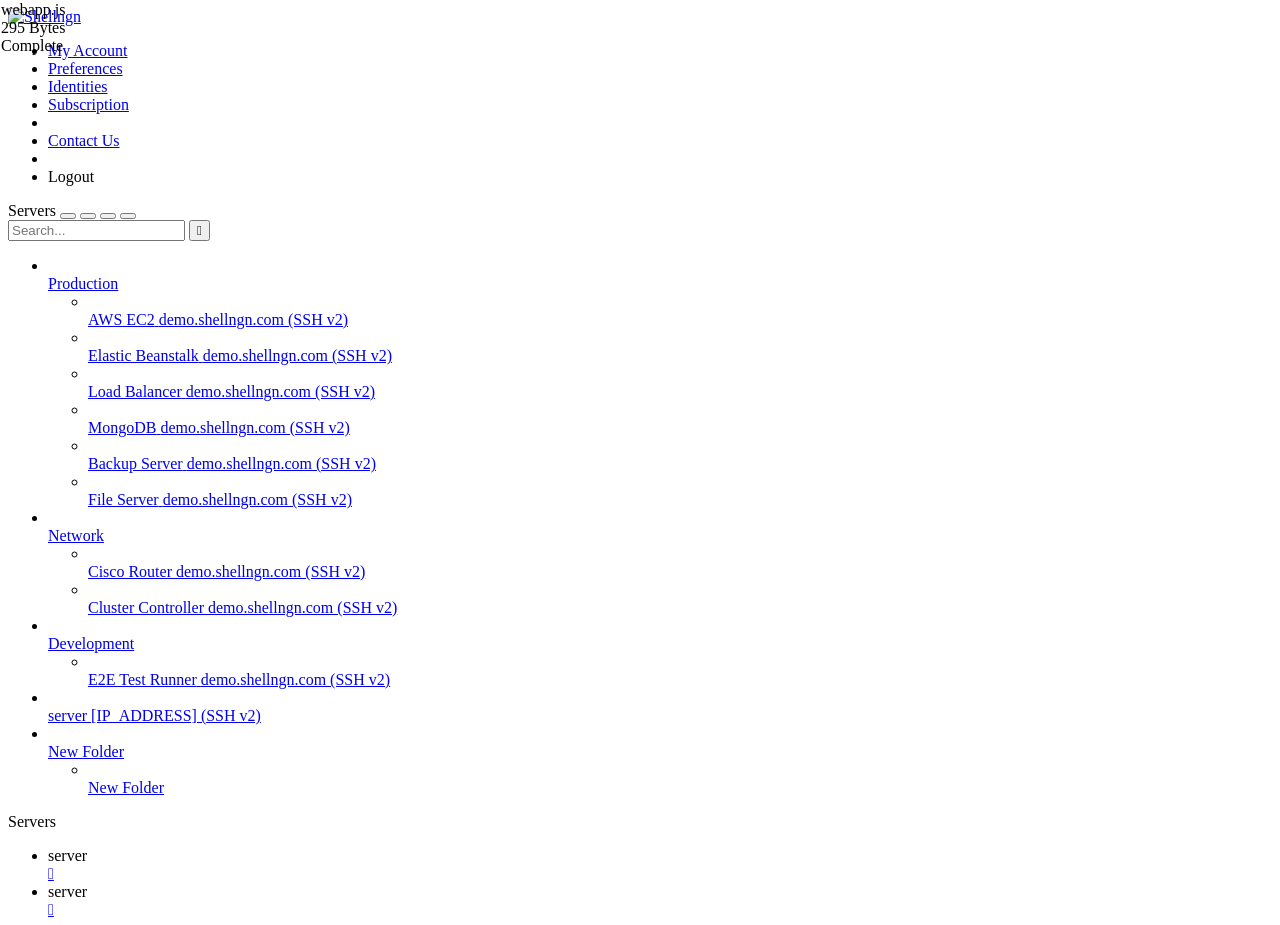 click at bounding box center (56, 2210) 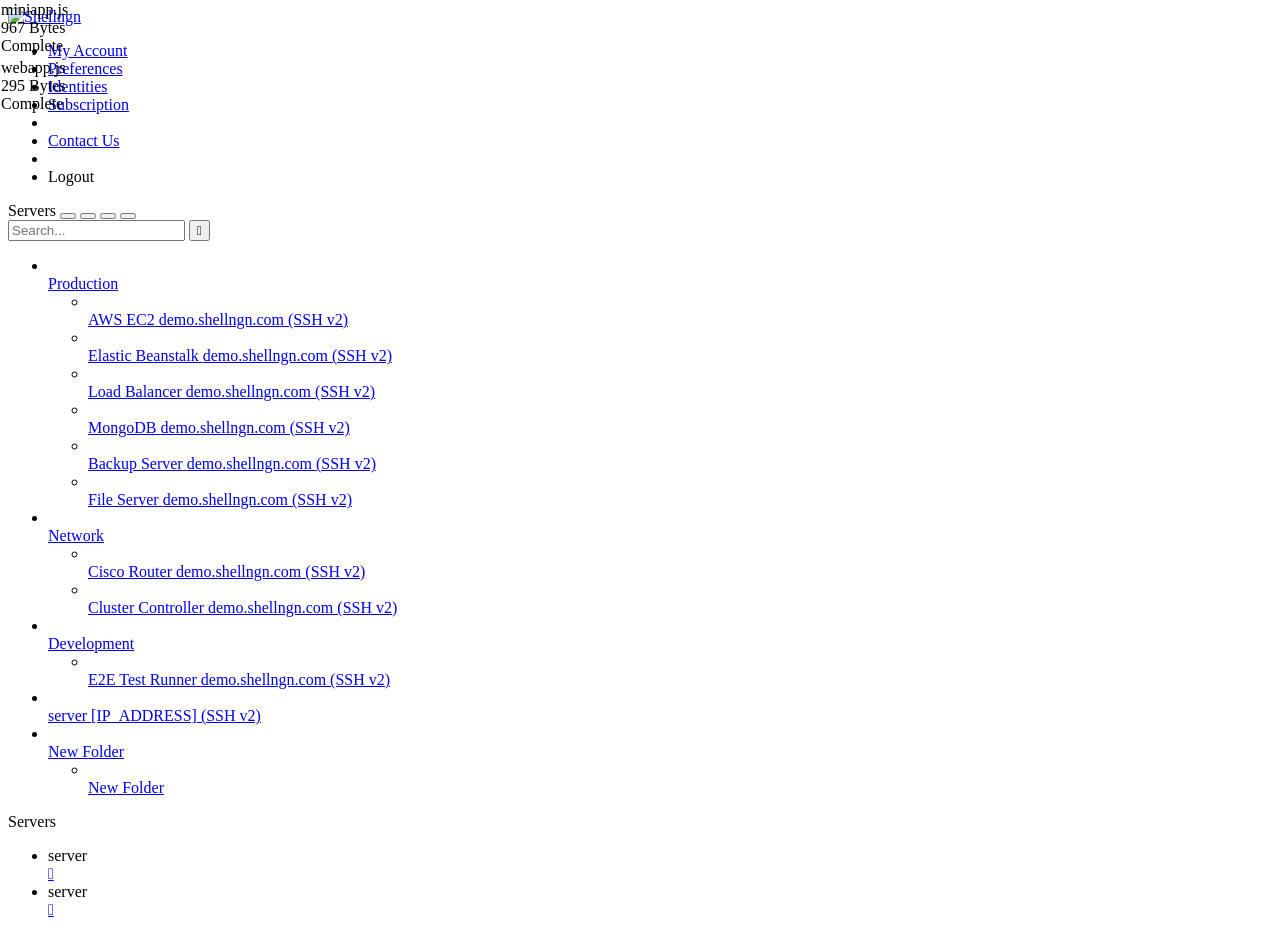 click on "// miniapp.js // Handles navigation between sections in the mini‑app.  When a nav item is // clicked, the corresponding section is shown and the nav item receives // the 'active' class. document . addEventListener ( 'DOMContentLoaded' ,   ( )   =>   {    const   navItems   =   document . querySelectorAll ( '.nav-item' ) ;    const   sections   =   document . querySelectorAll ( '.section' ) ;    function   activate ( targetId )   {       sections . forEach ( sec   =>   {          if   ( sec . id   ===   targetId )   {             sec . classList . add ( 'active' ) ;          }   else   {             sec . classList . remove ( 'active' ) ;          }       }) ;       navItems . forEach ( item   =>   {          if   ( item . getAttribute ( 'data-target' )   ===   targetId )   {             item . classList . add ( 'active' ) ;          }   else   {             item . classList . remove ( 'active' ) ;          }       }) ;    }    navItems . forEach ( item   =>   {       item . addEventListener ( 'click' ,   (" at bounding box center [662, 2642] 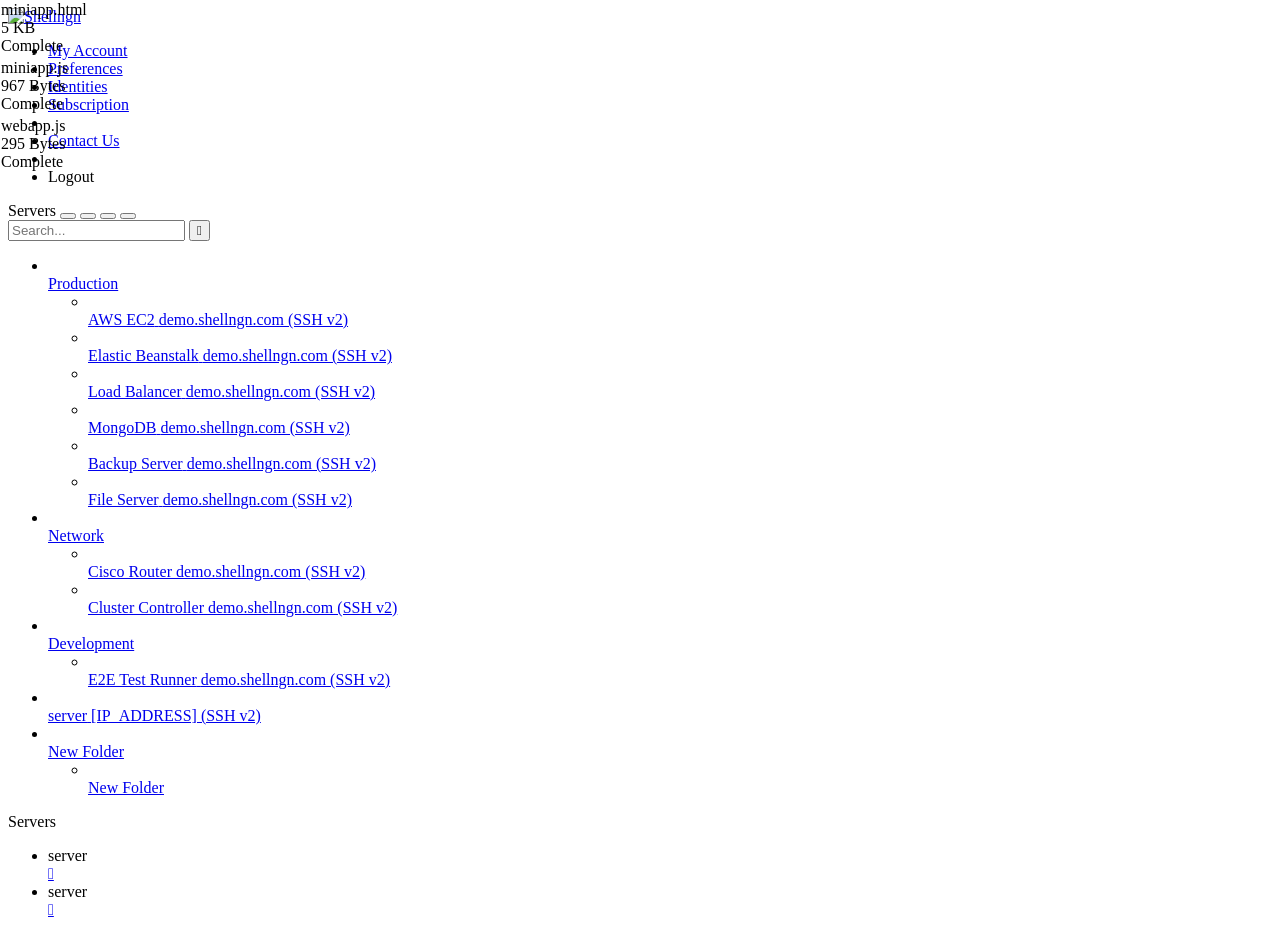 click on "<! DOCTYPE   html > < html   lang = "ru" > < head >       < meta   charset = "UTF-8" >       < meta   name = "viewport"   content = "width=device-width, initial-scale=1.0" >       < title > carNumCheck — Mini App < / title >       < link   rel = "stylesheet"   href = "{{ url_for('static', path='miniapp.css') }}" >       < script   src = "{{ url_for('static', path='miniapp.js') }}"   defer > </ script > </ head > < body > < div   class = "container" >      {# Display notification messages if any #}      {% if message %}       < div   class = "message" > {{ message }} </ div >      {% endif %}       <!--  Проверить  -->       < section   id = "check"   class = "section active" >             < h1   class = "section-title" > Проверить </ h1 >             < form   class = "add-form"   method = "post"   action = "/miniapp/add_plate"   enctype = "multipart/form-data" >                   < input   type = "hidden"   name = "user_id"   value = "{{ user_id }}" >                   < input   type =   =" at bounding box center (655, 2642) 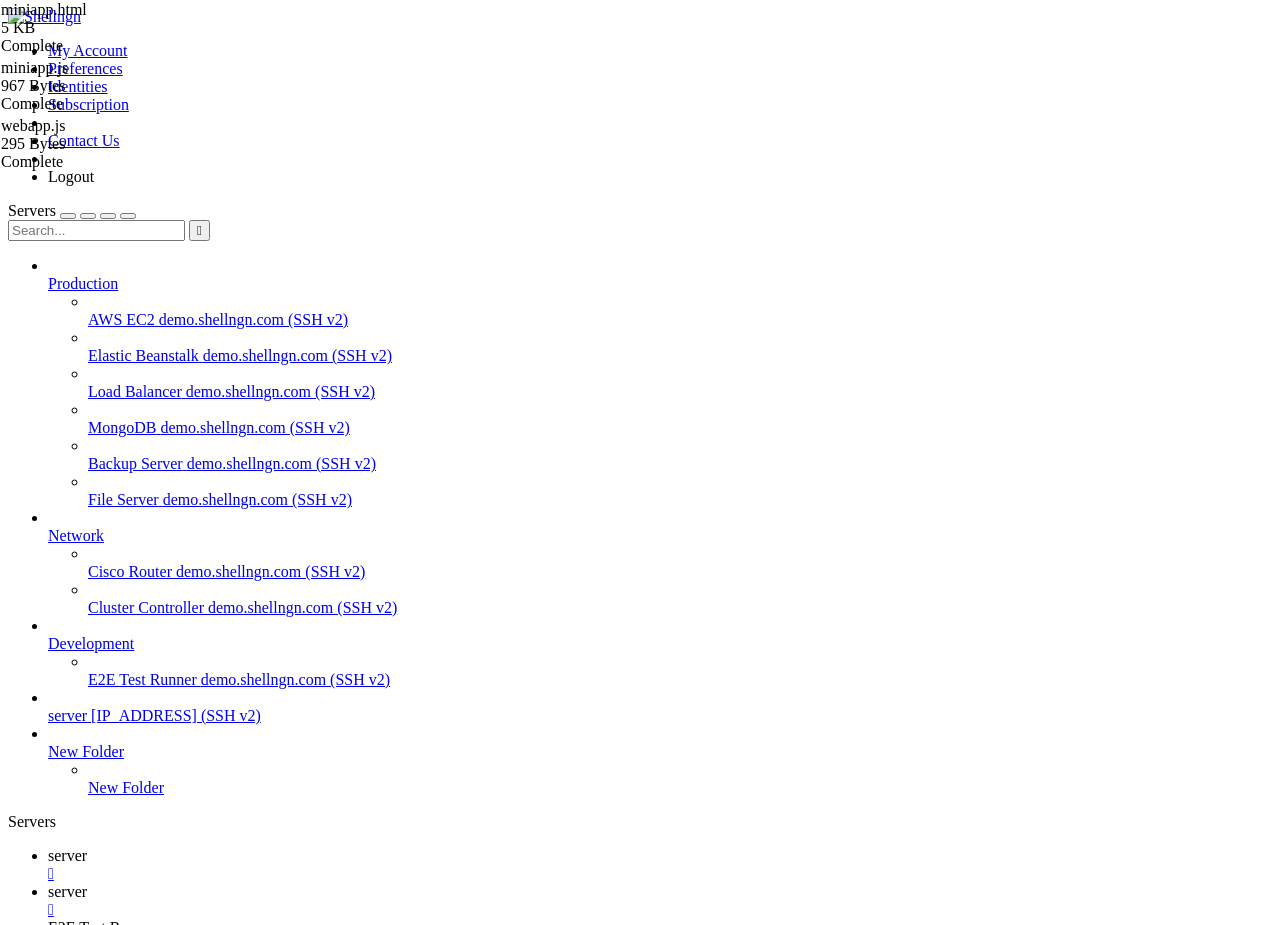 scroll, scrollTop: 0, scrollLeft: 0, axis: both 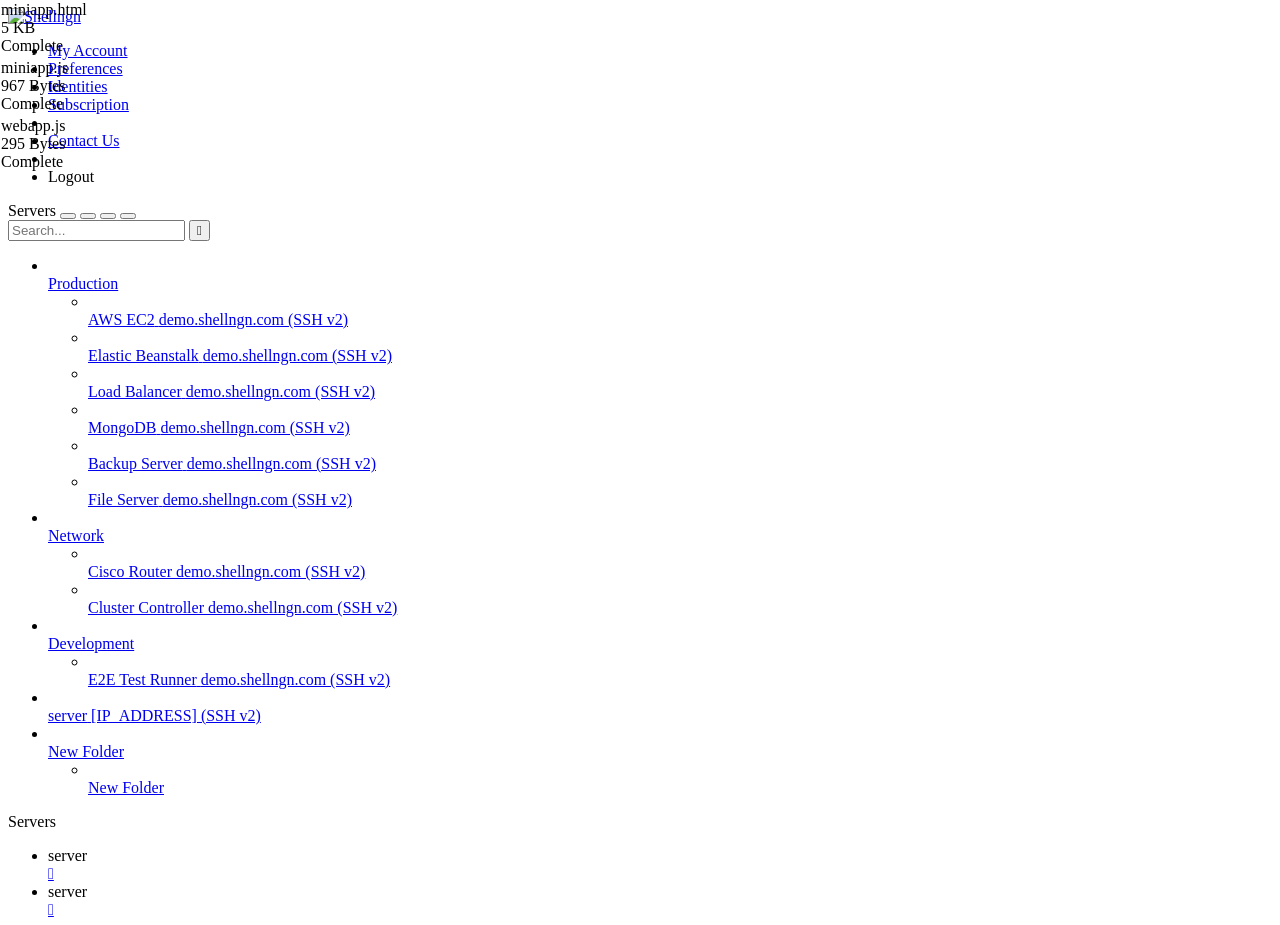 click at bounding box center (48, 891) 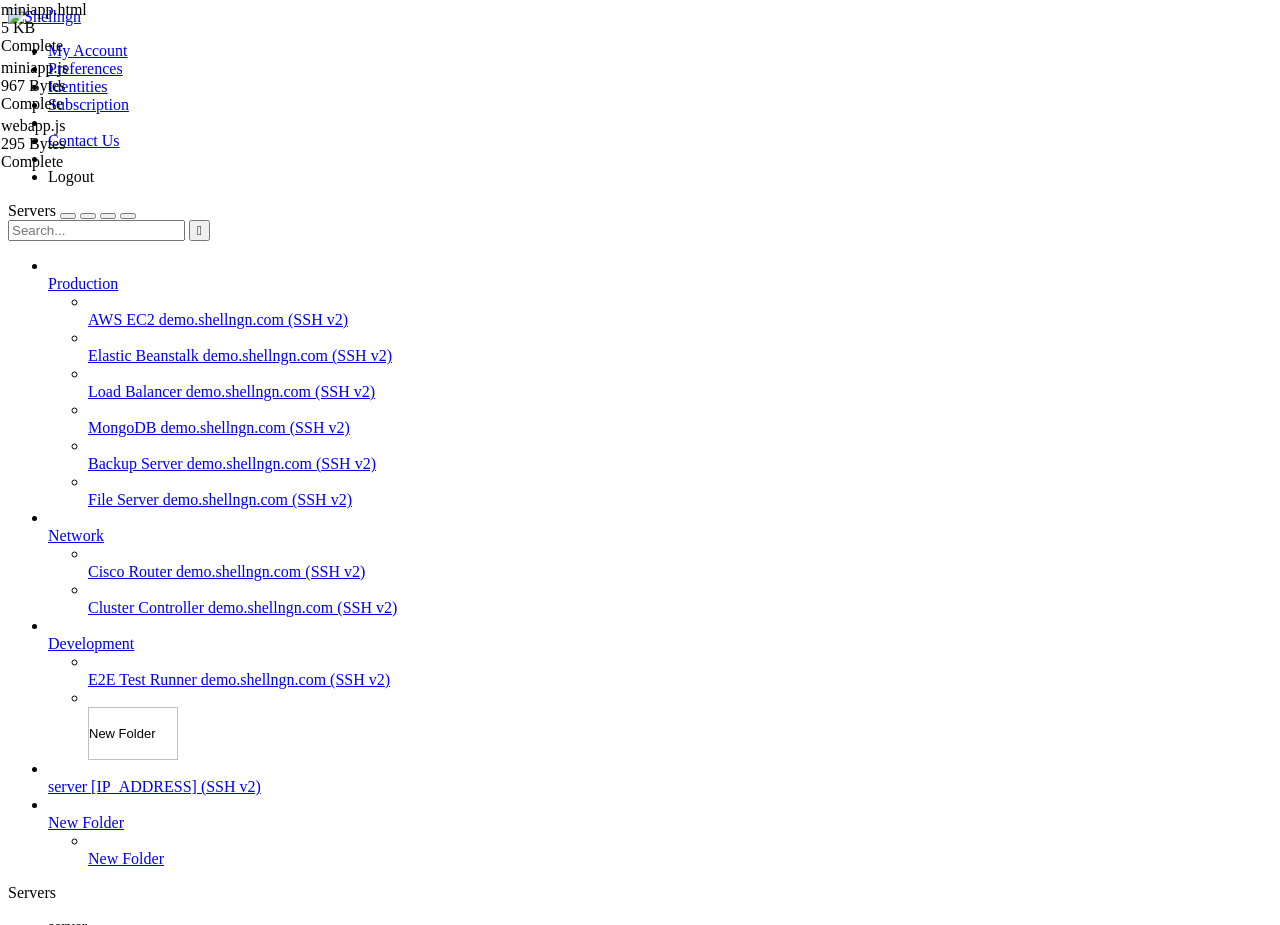 click on "/home/firovskik/car_plate_bot_final/templates/miniapp.html" at bounding box center (96, 2256) 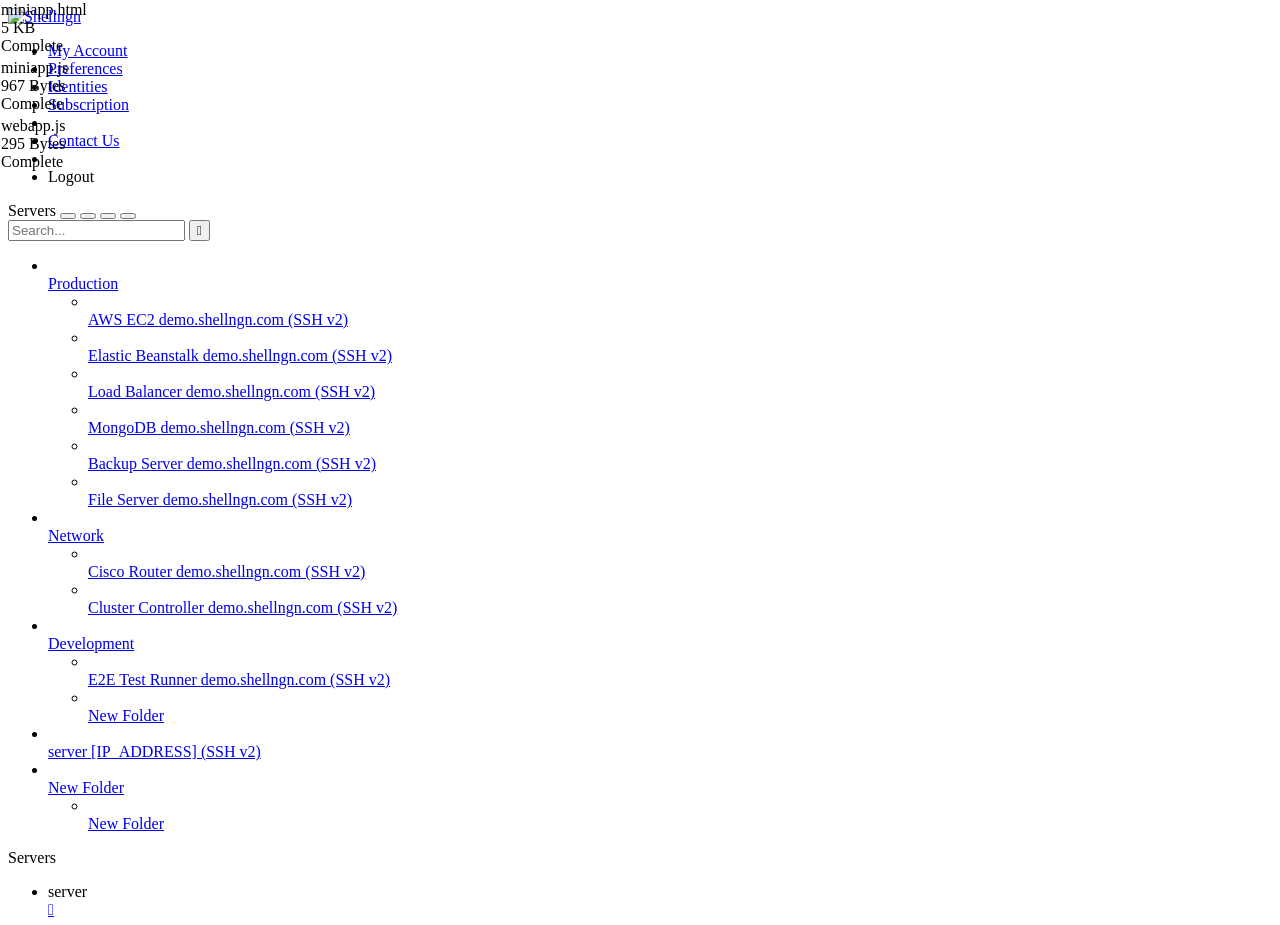 click on "server" at bounding box center [67, 927] 